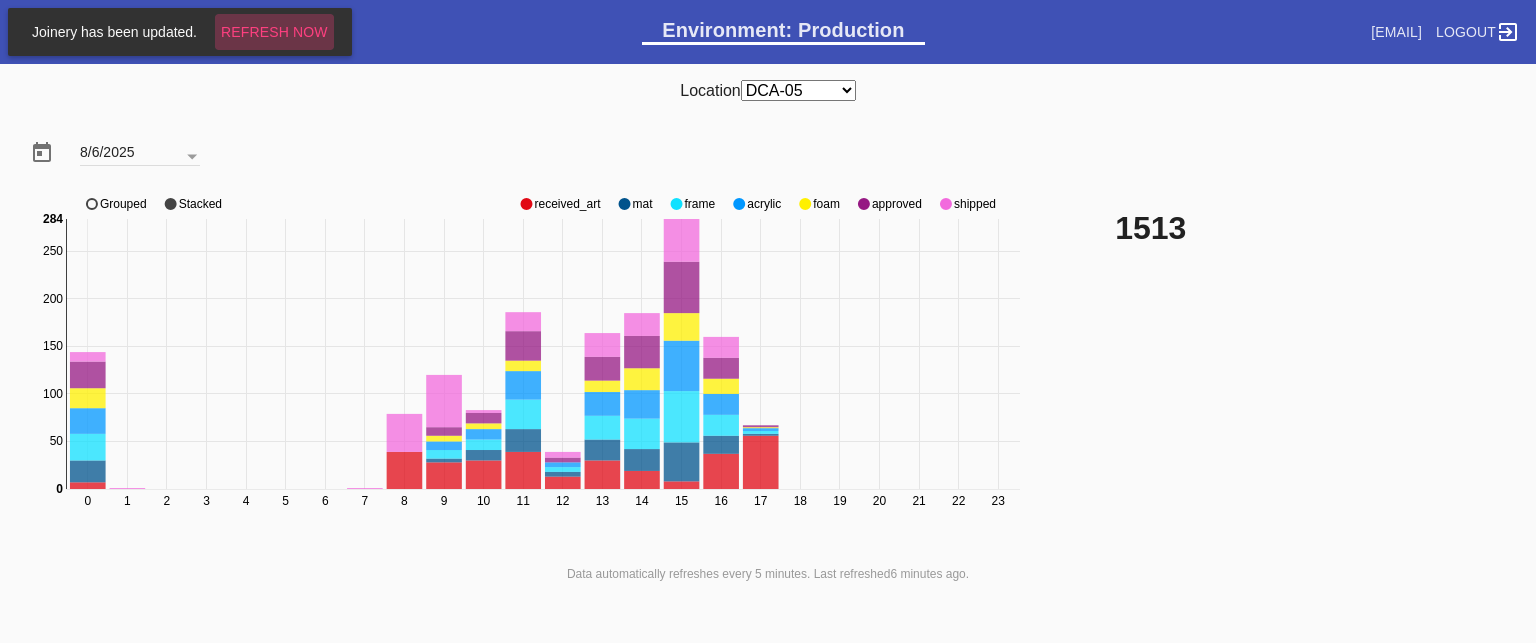 click on "Refresh Now" at bounding box center [274, 32] 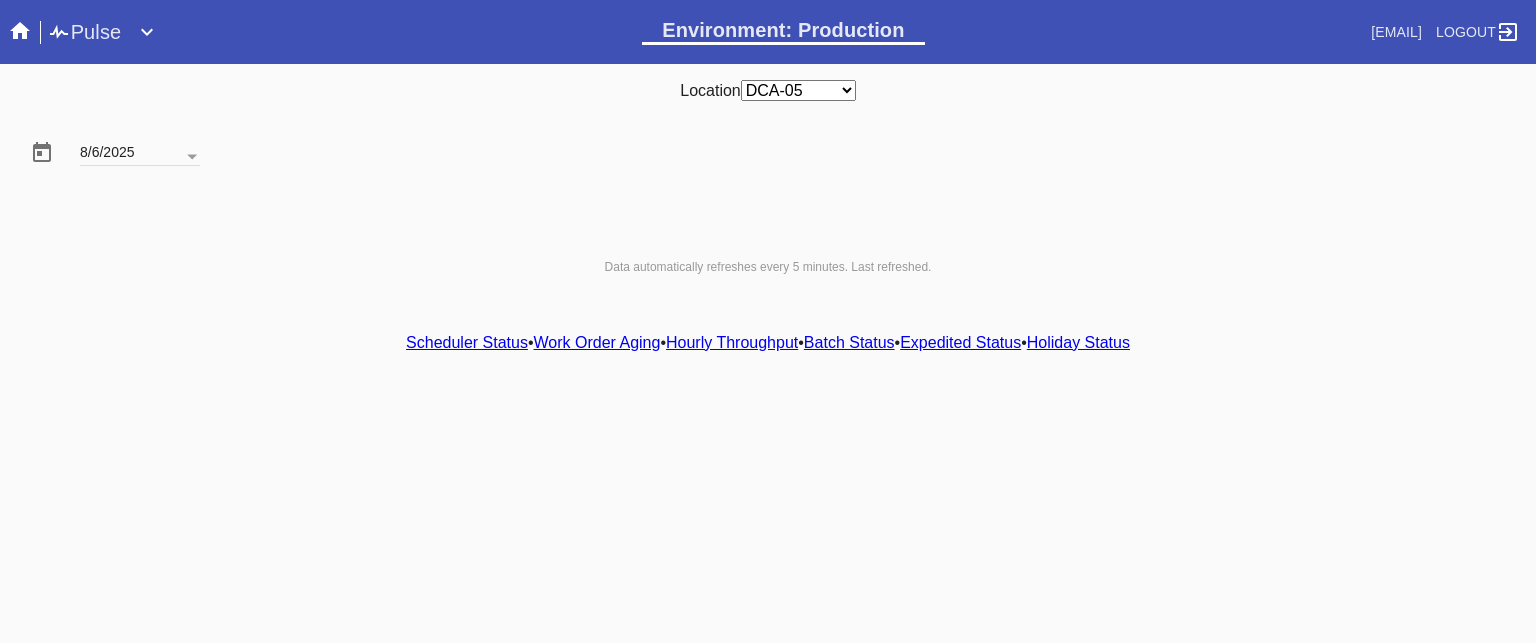 scroll, scrollTop: 0, scrollLeft: 0, axis: both 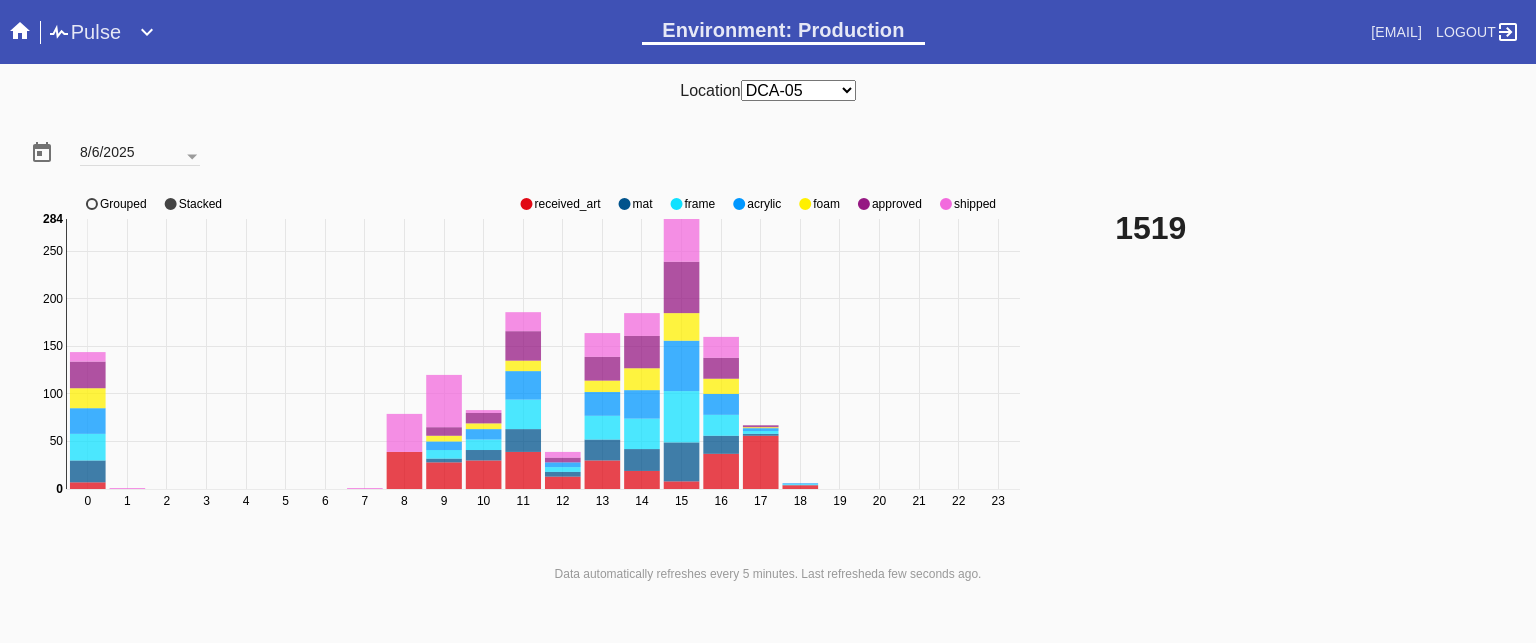 click on "approved" 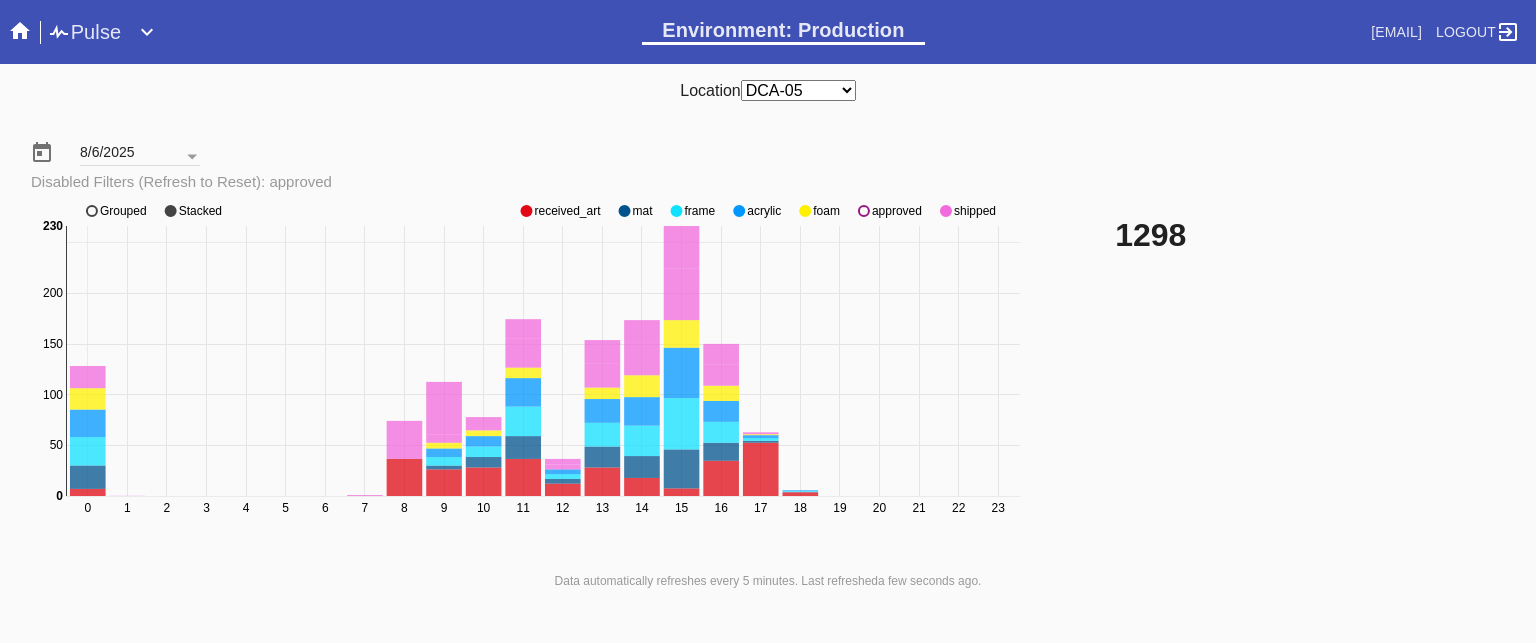 click on "approved" 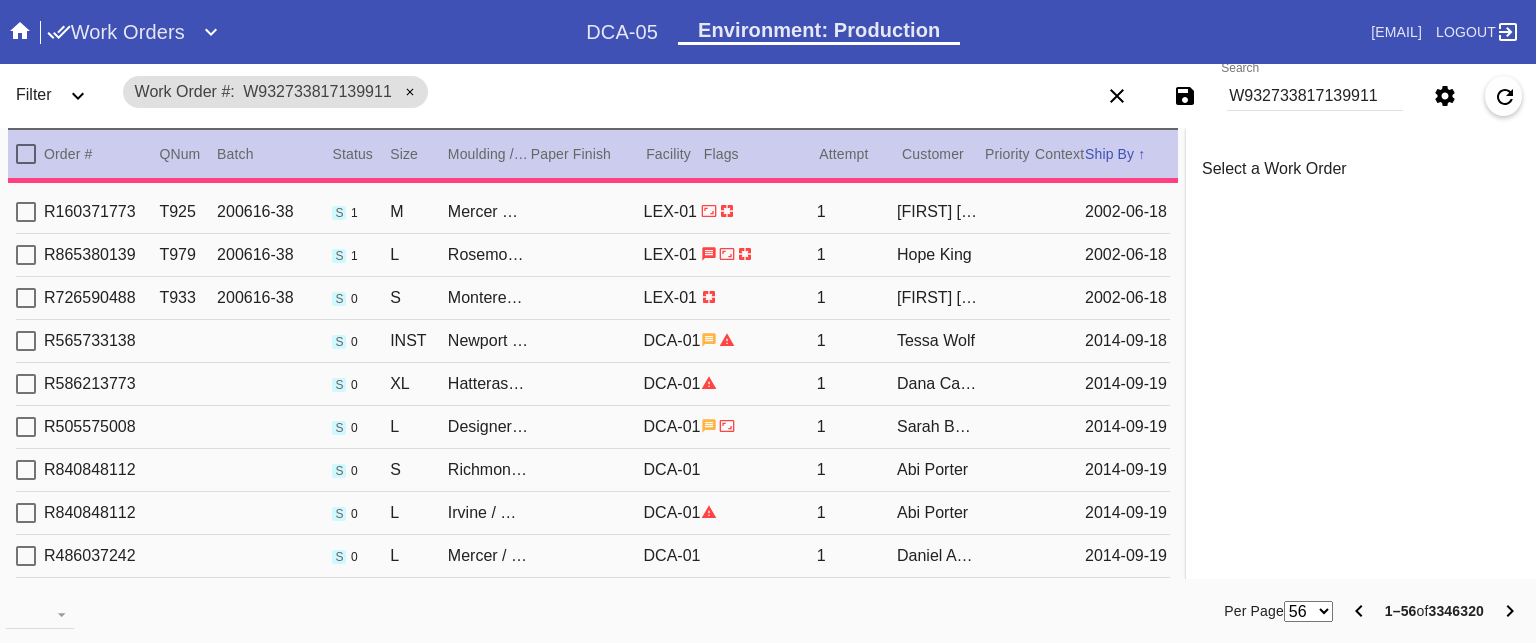 type on "2.0" 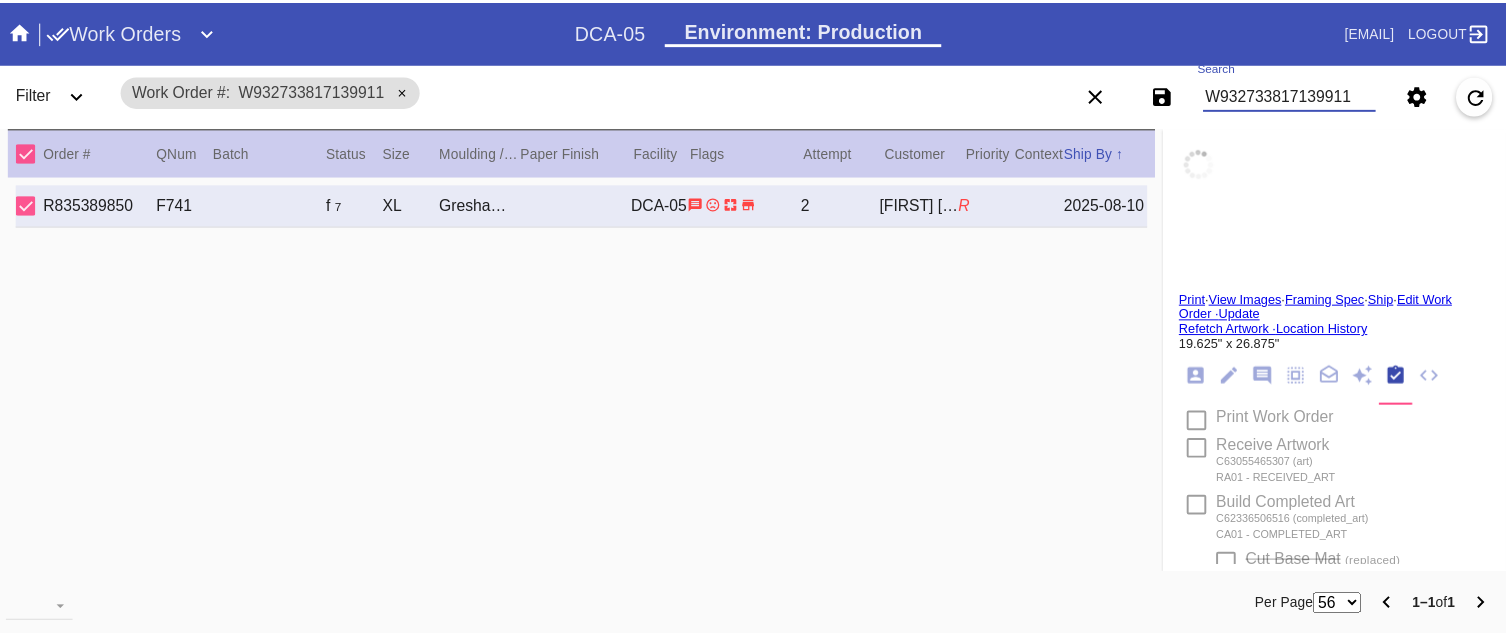 scroll, scrollTop: 0, scrollLeft: 0, axis: both 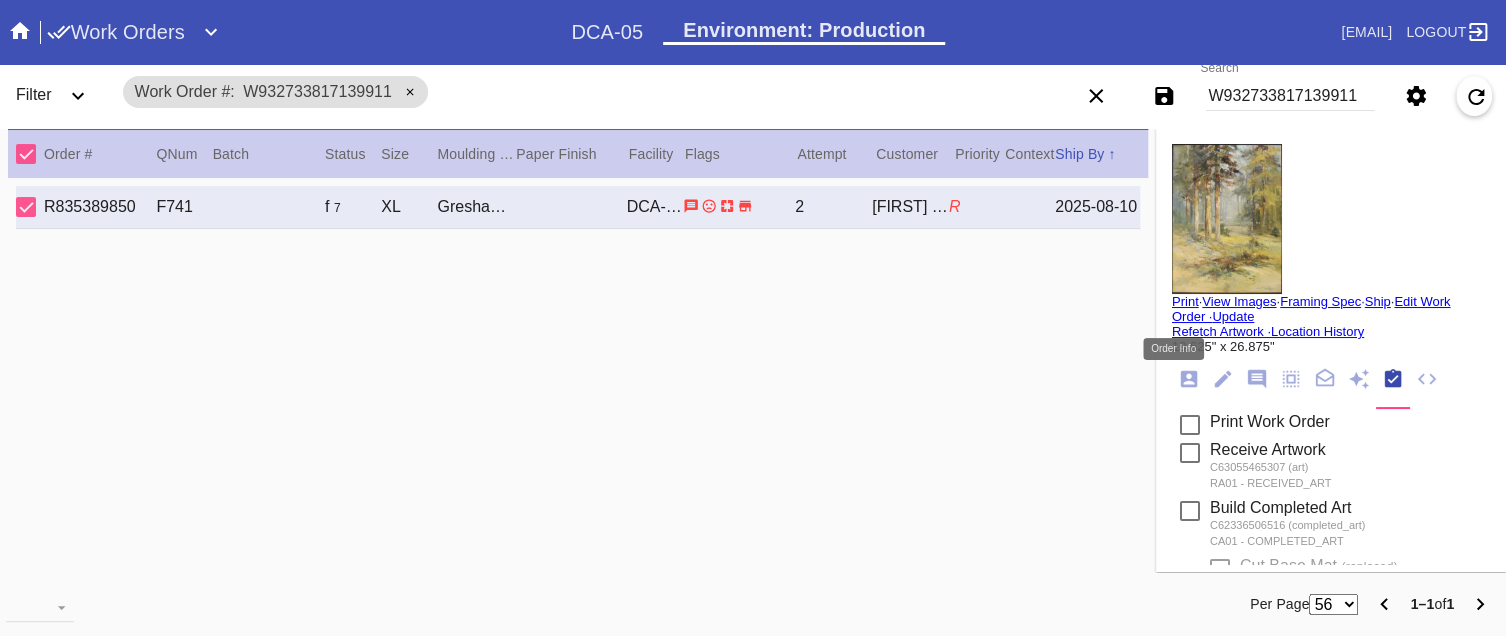 click 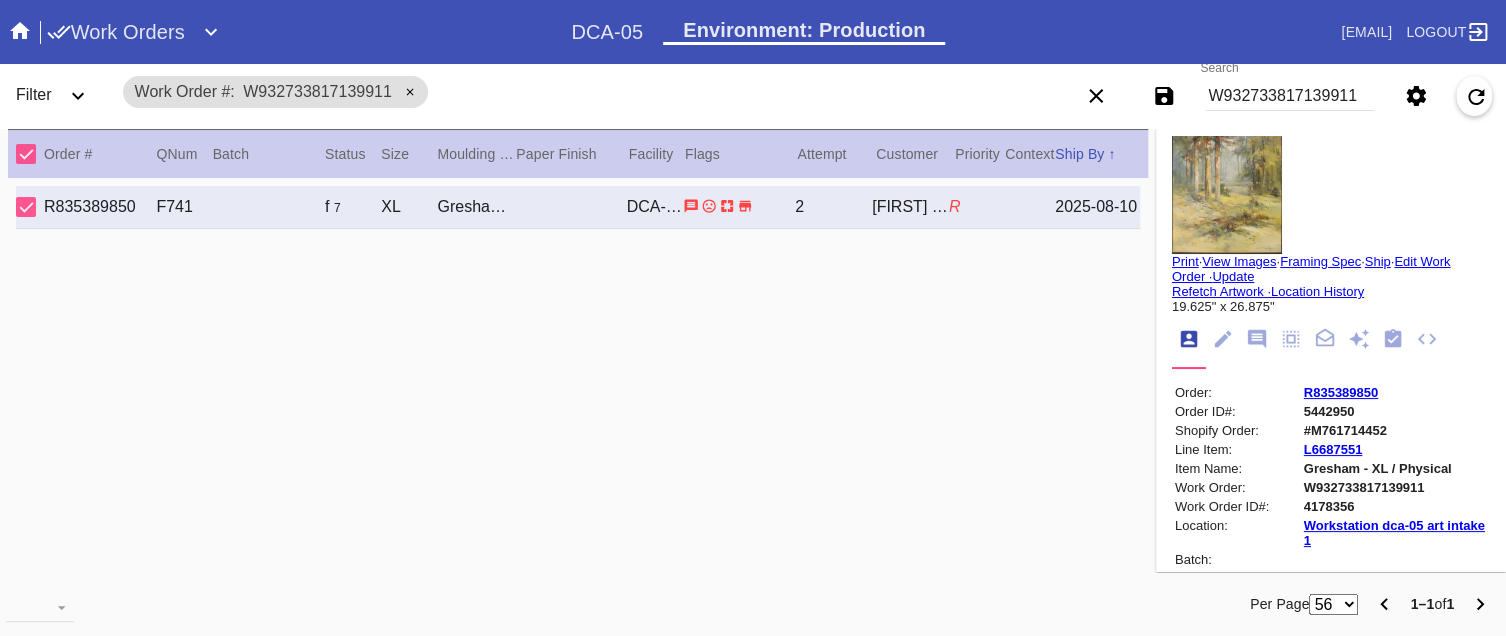 scroll, scrollTop: 0, scrollLeft: 0, axis: both 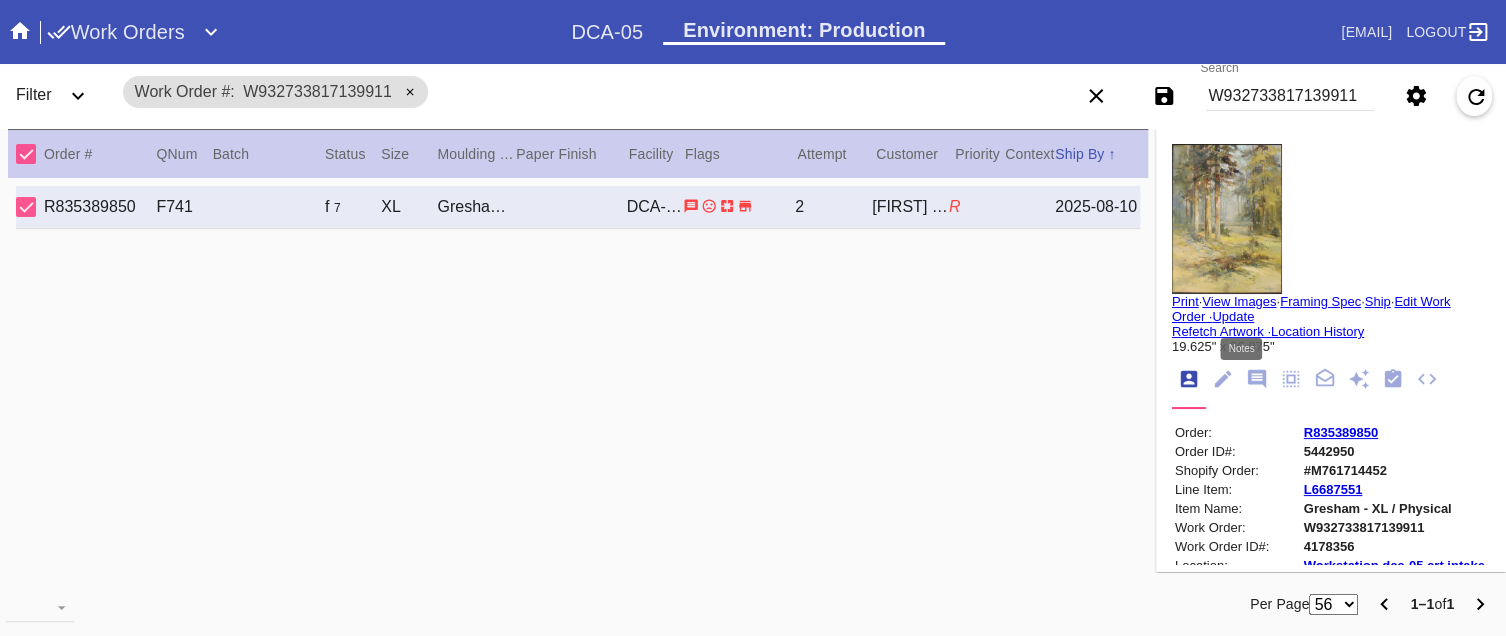 click 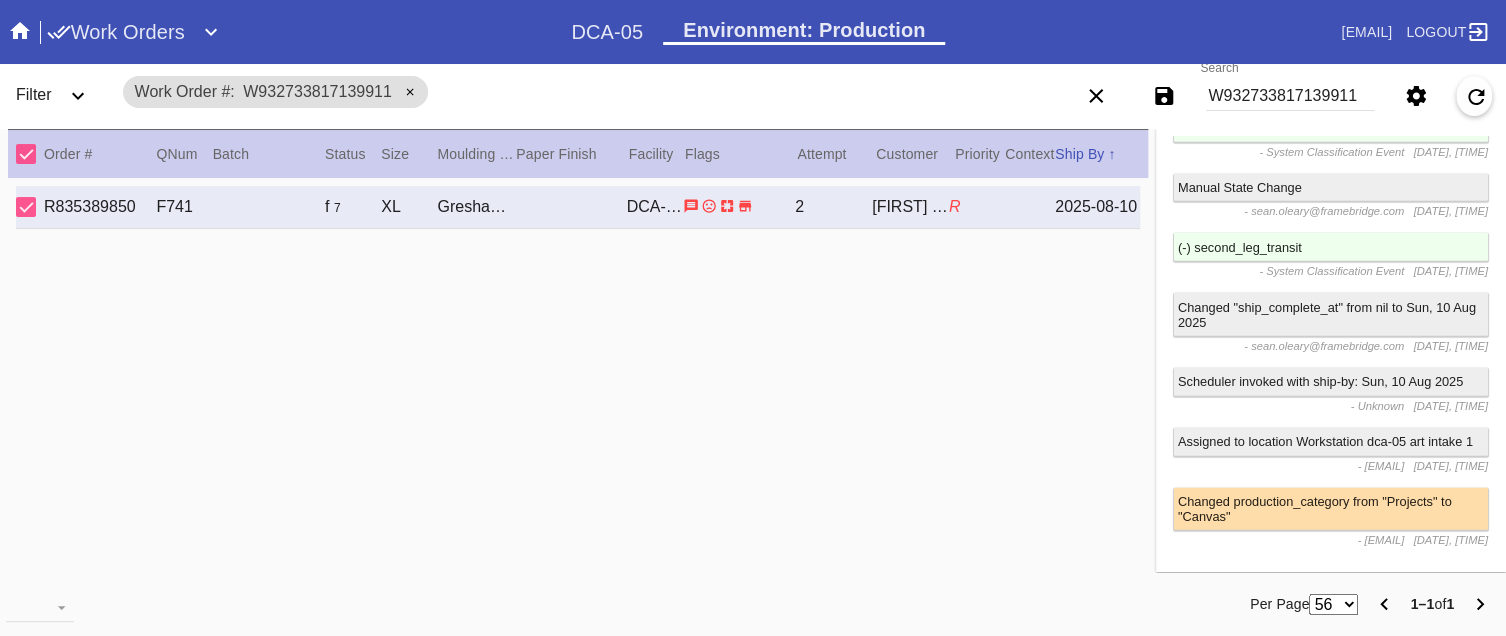scroll, scrollTop: 2948, scrollLeft: 0, axis: vertical 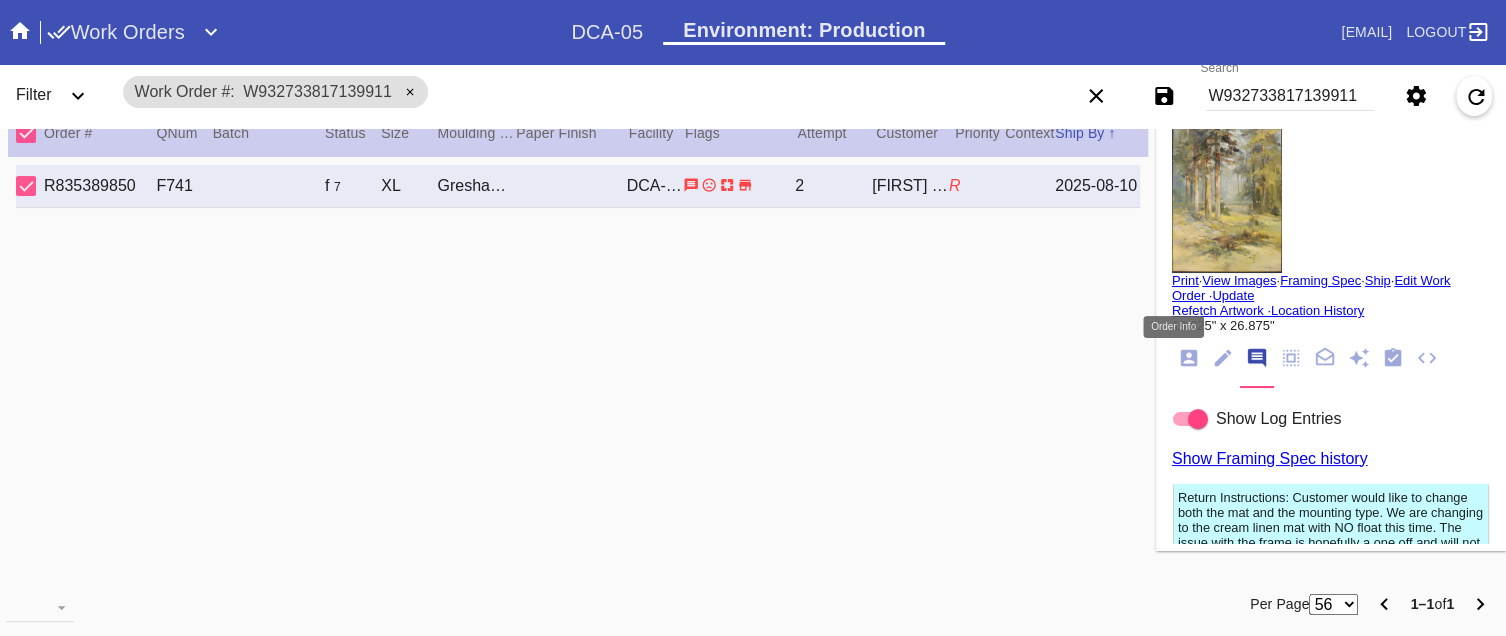 click 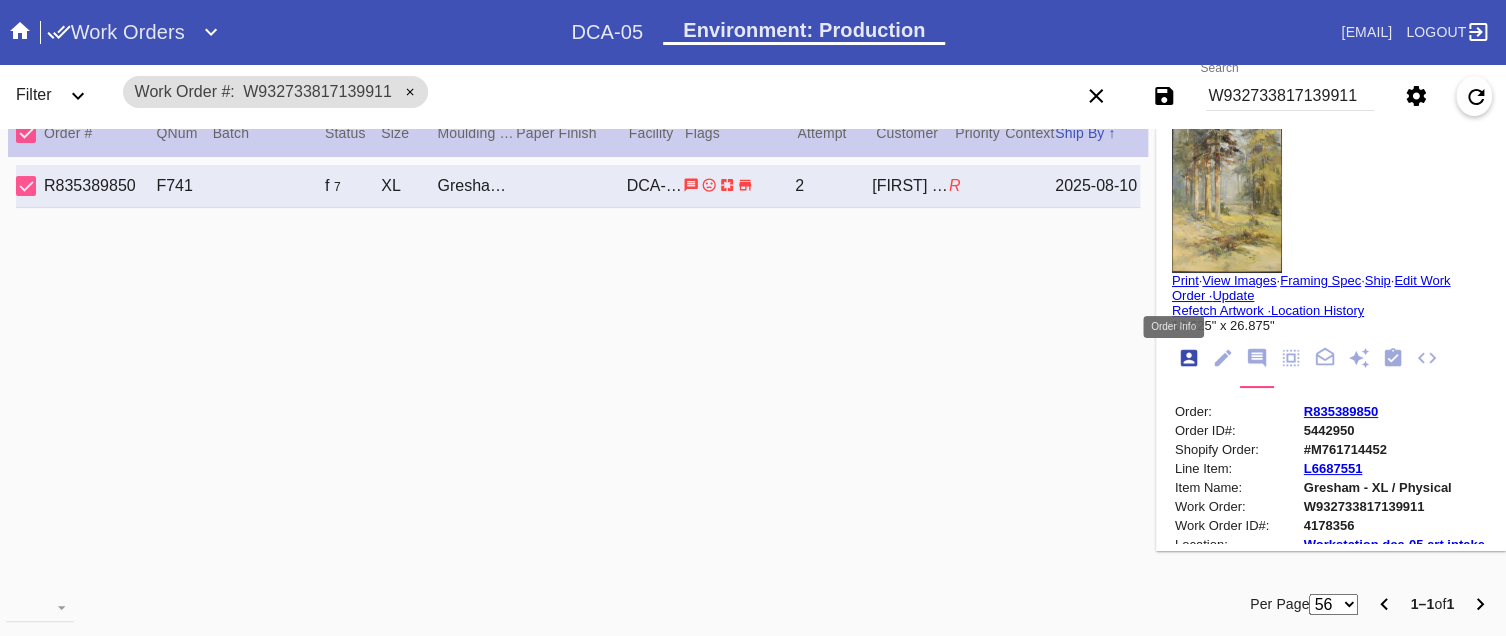 scroll, scrollTop: 24, scrollLeft: 0, axis: vertical 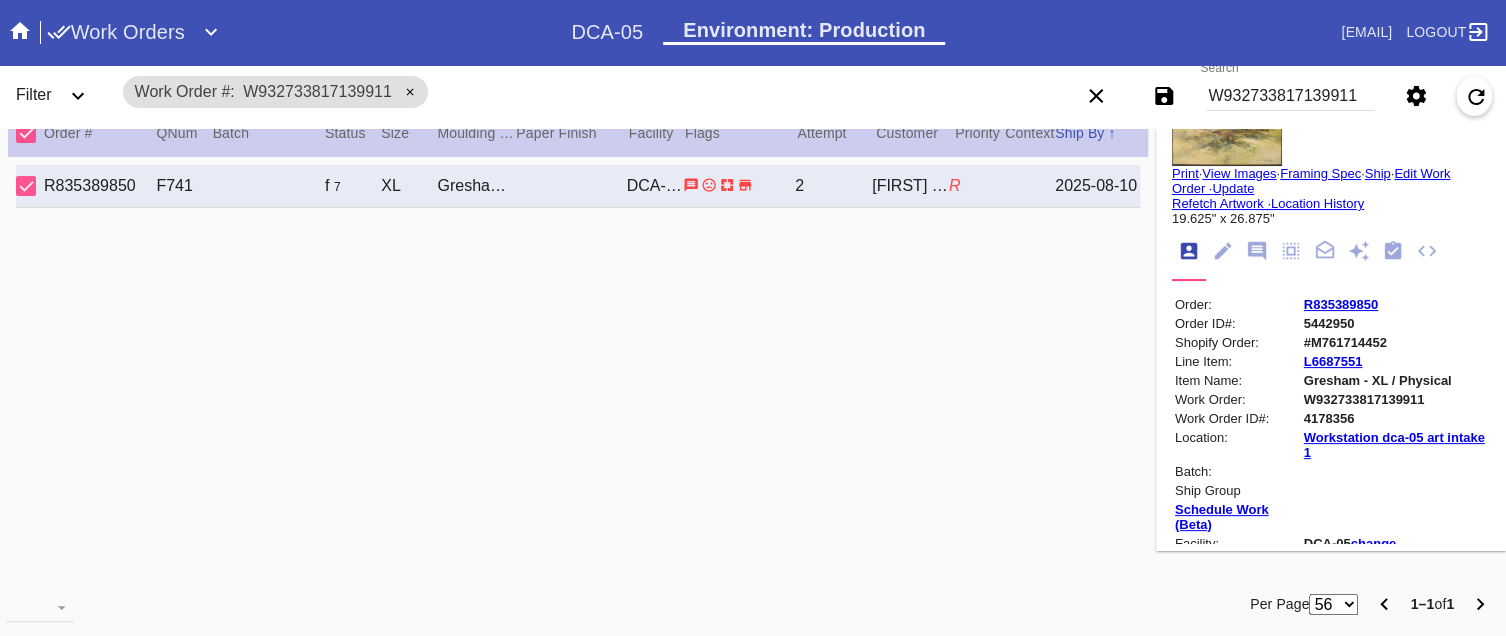 click on "R835389850" at bounding box center [1341, 304] 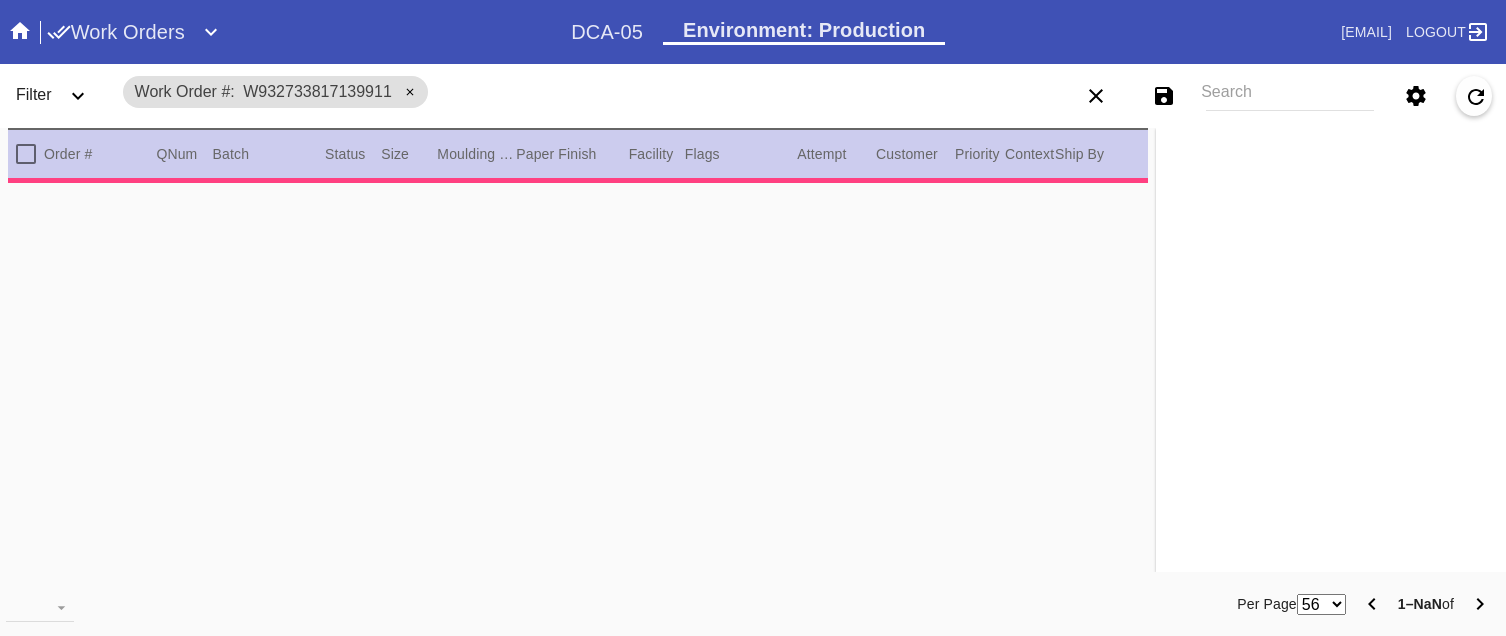 scroll, scrollTop: 0, scrollLeft: 0, axis: both 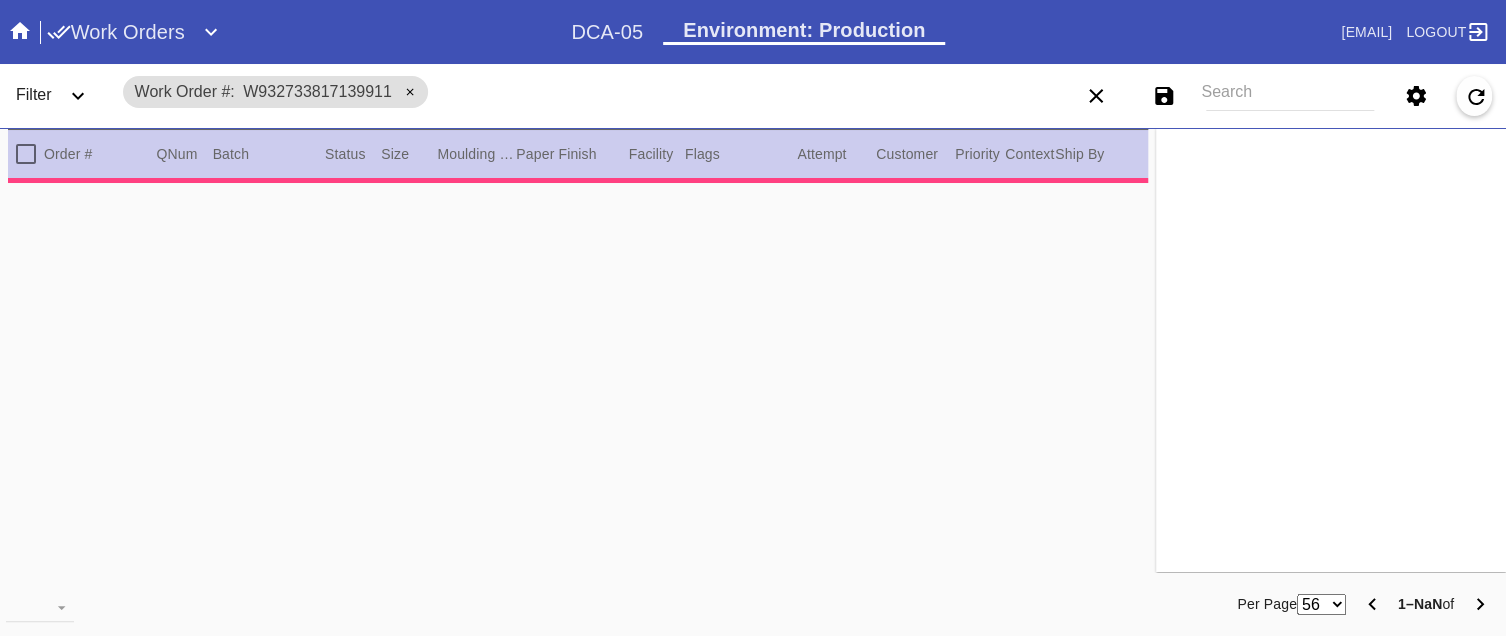 type on "2.0" 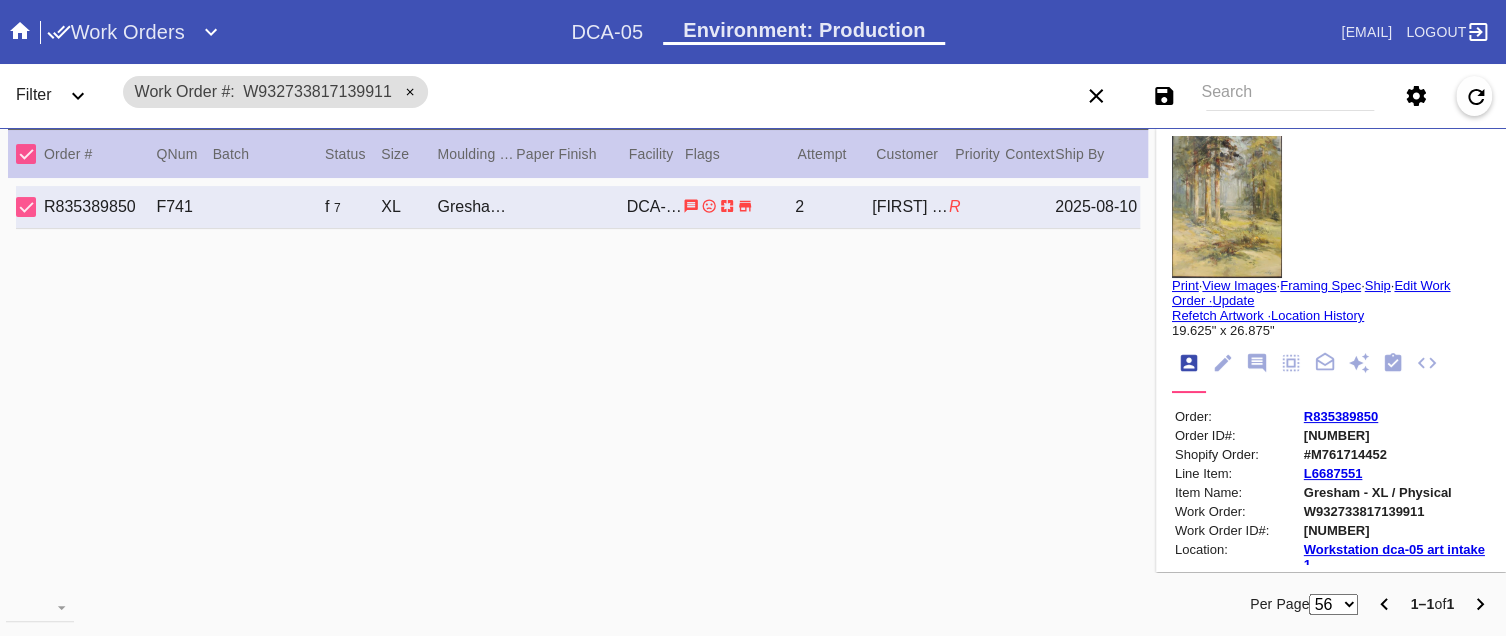 scroll, scrollTop: 12, scrollLeft: 0, axis: vertical 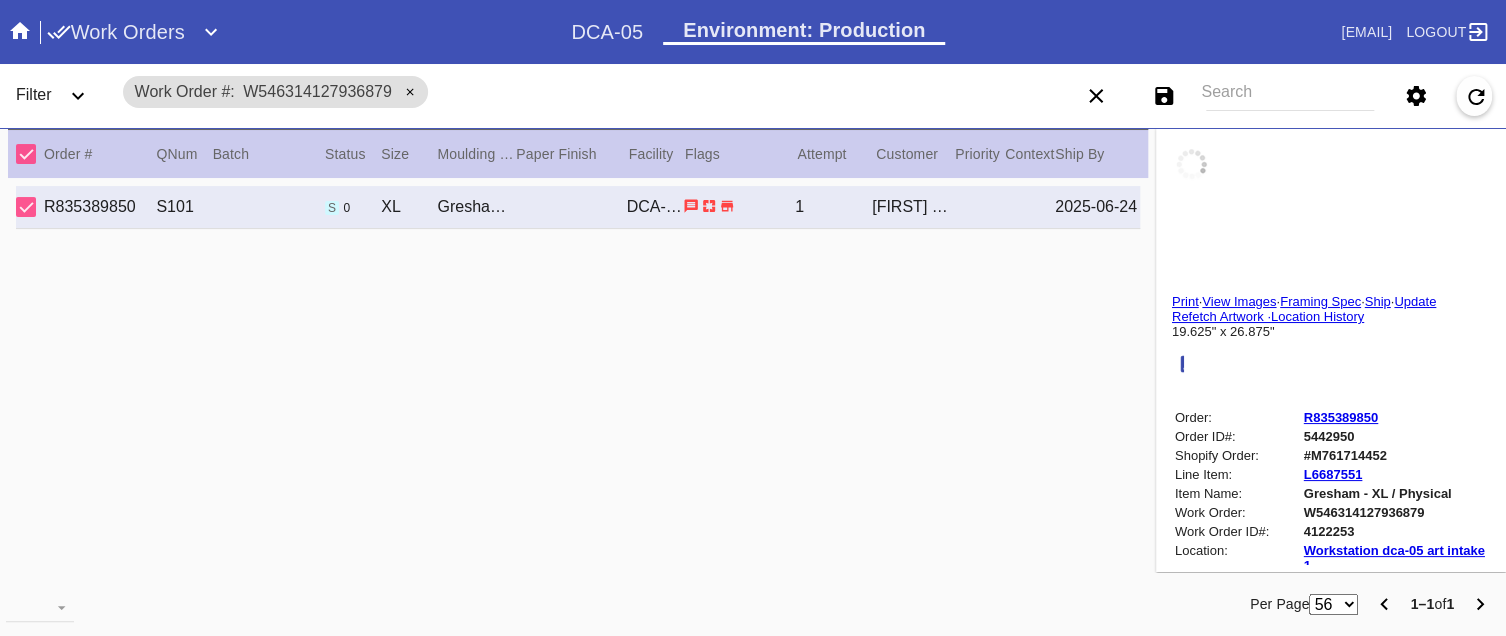type on "2.0" 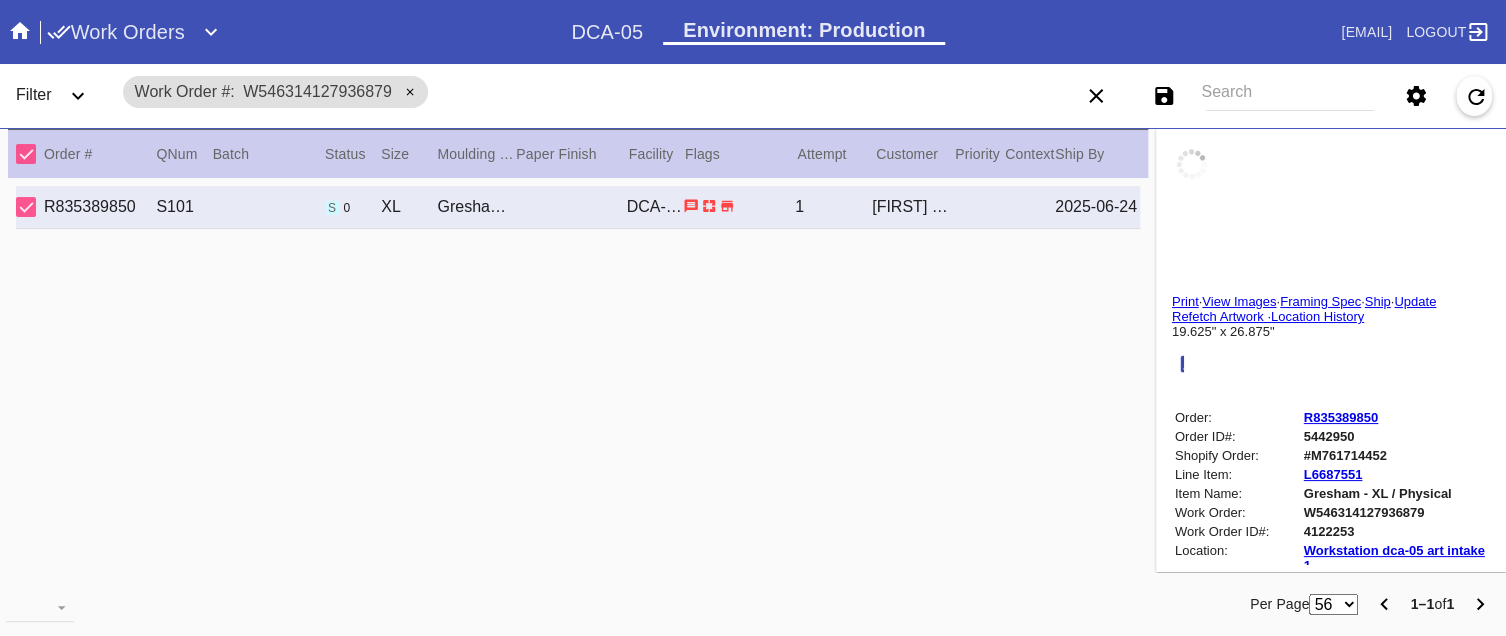 type on "2.0" 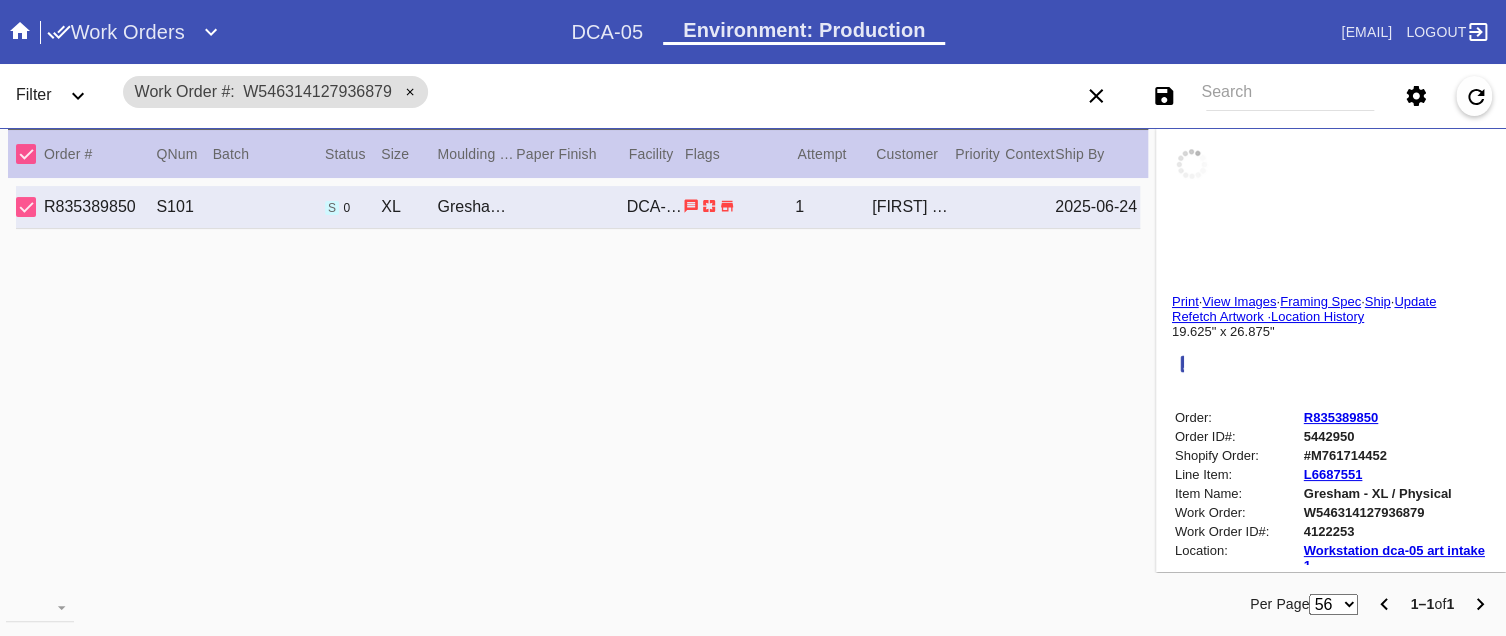 type on "2.0" 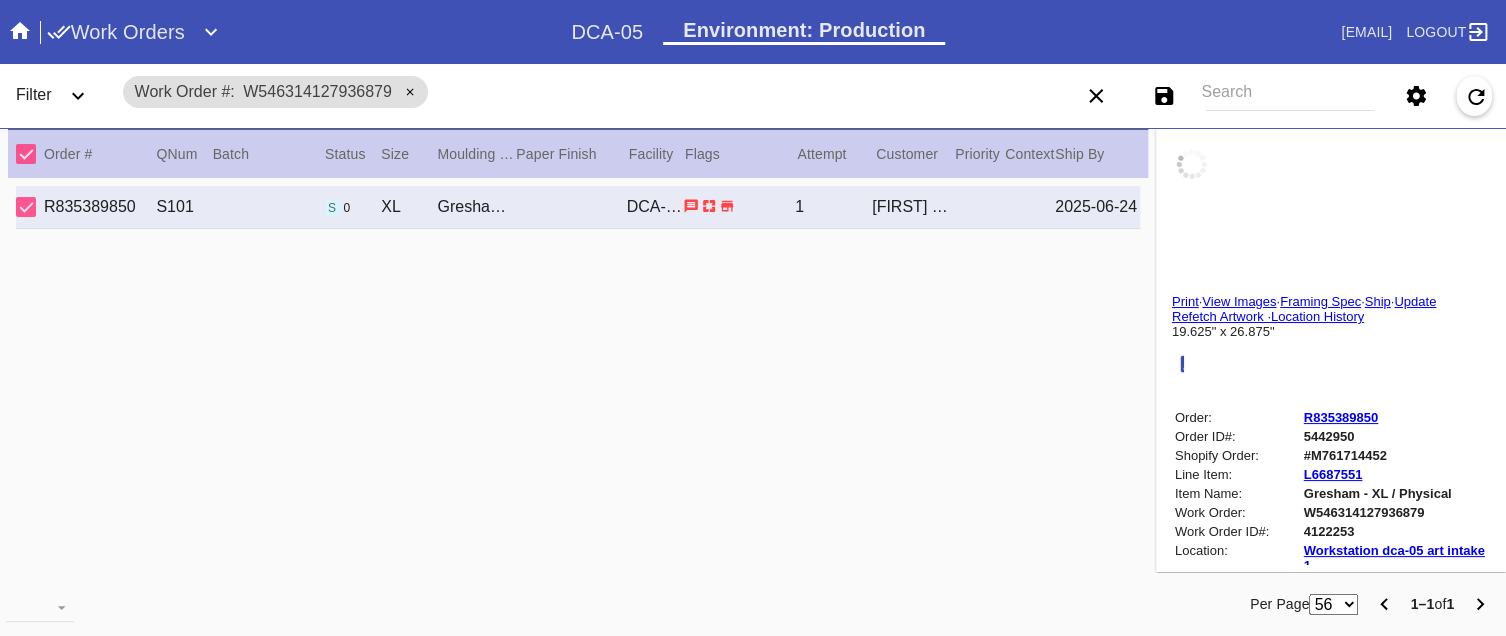 type on "0.1875" 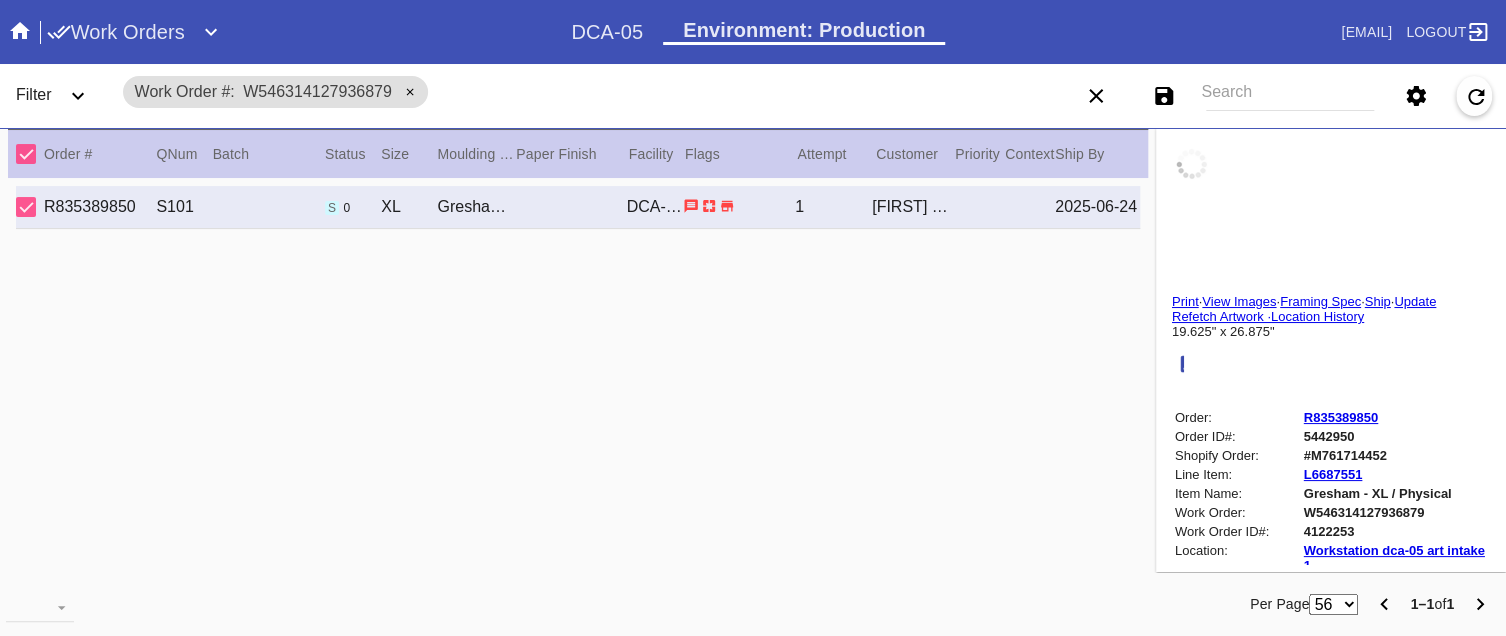 type on "19.625" 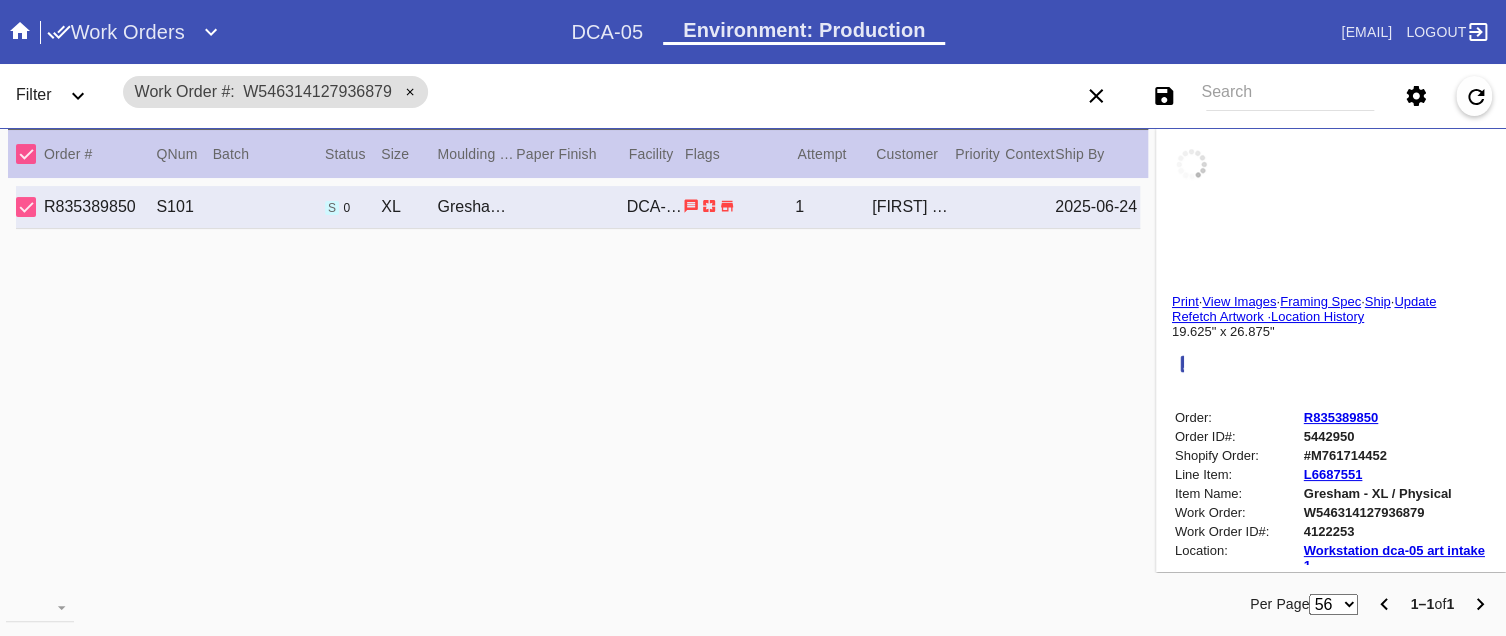 type on "26.875" 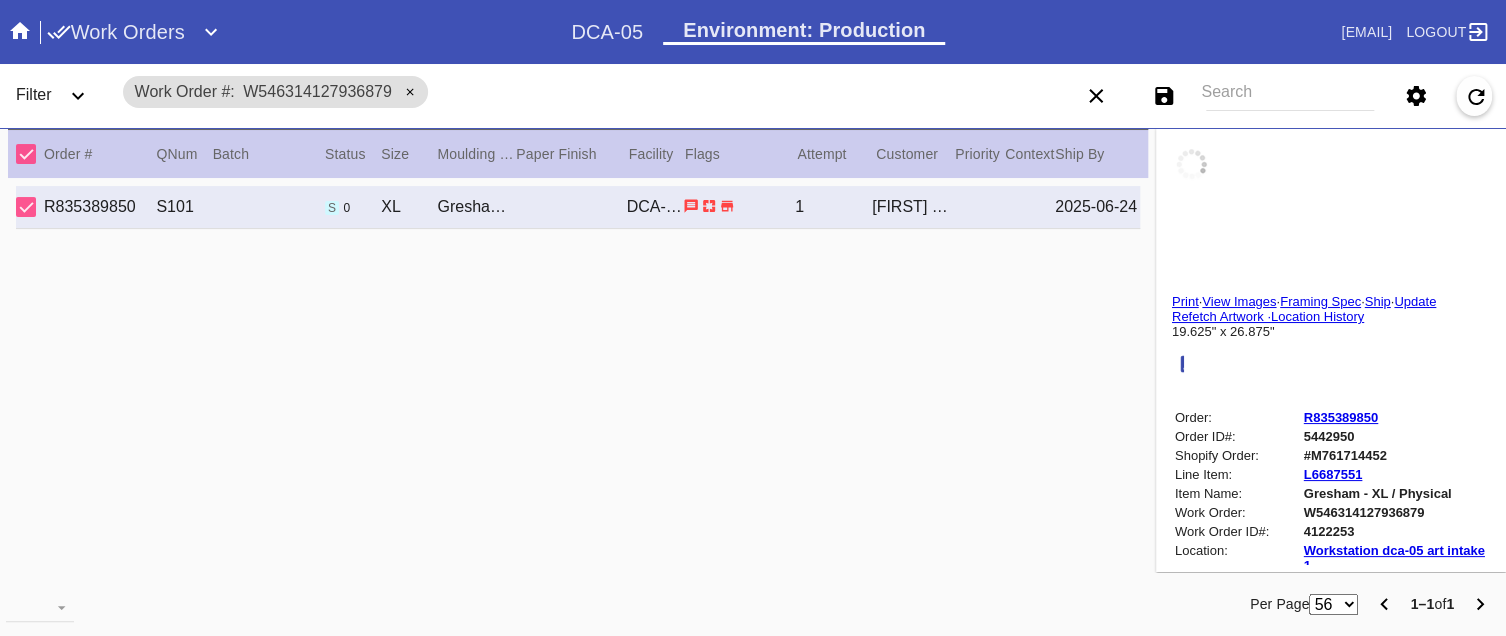type on "top and bottom edges lifting lightly, won't lay flat; paint raised from art surface in some areas; light scratching on art surface; signature in bottom right corner" 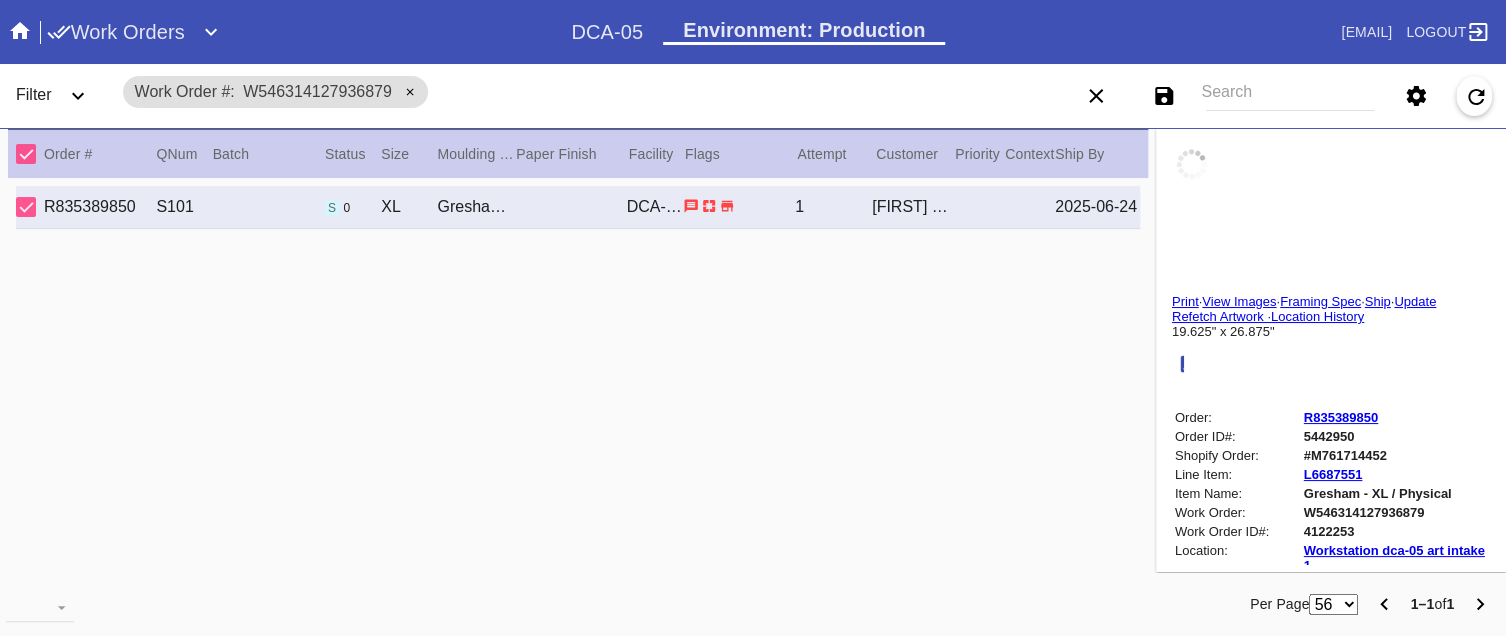 type on "6/23/2025" 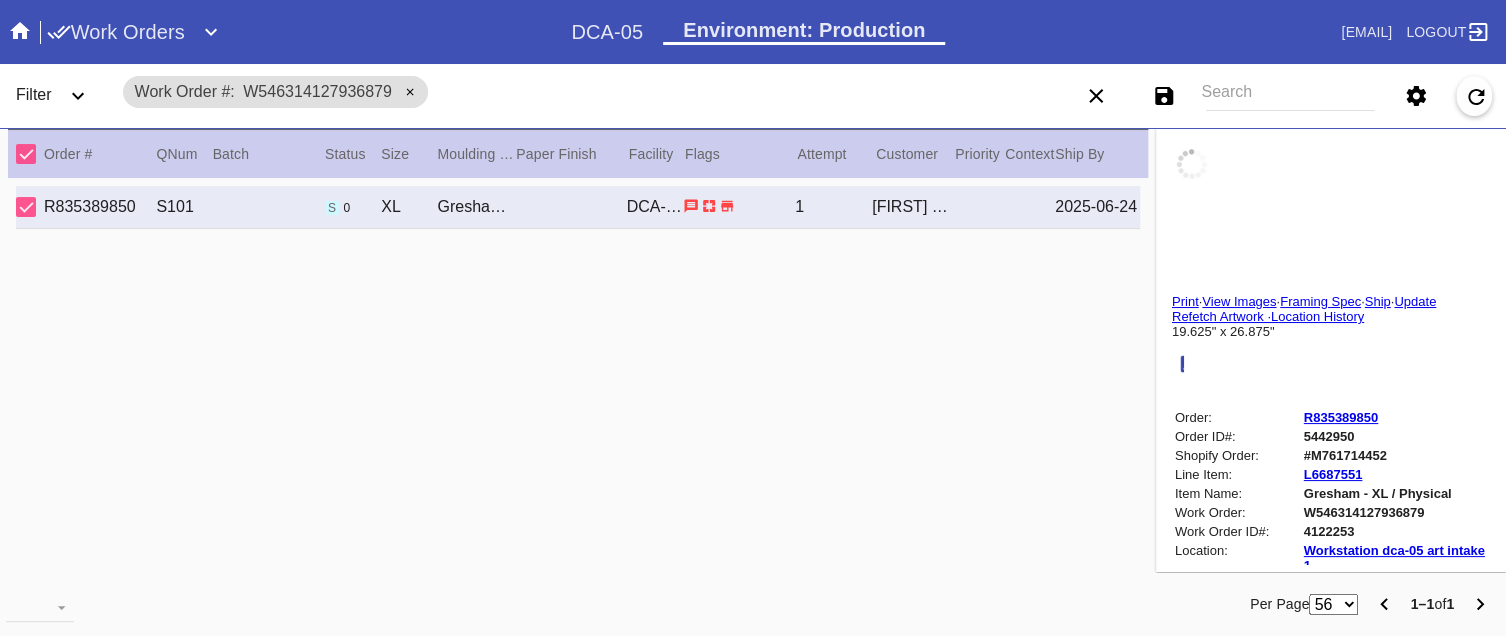 type on "6/25/2025" 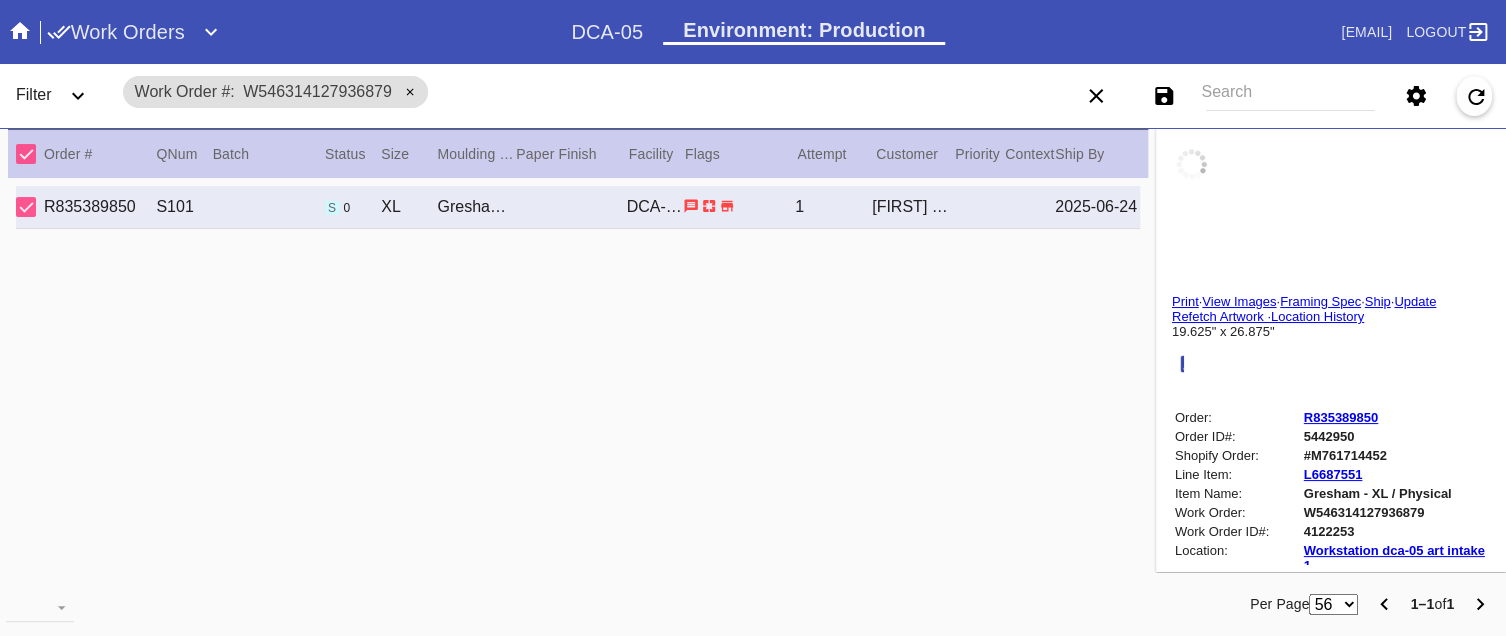 type on "6/24/2025" 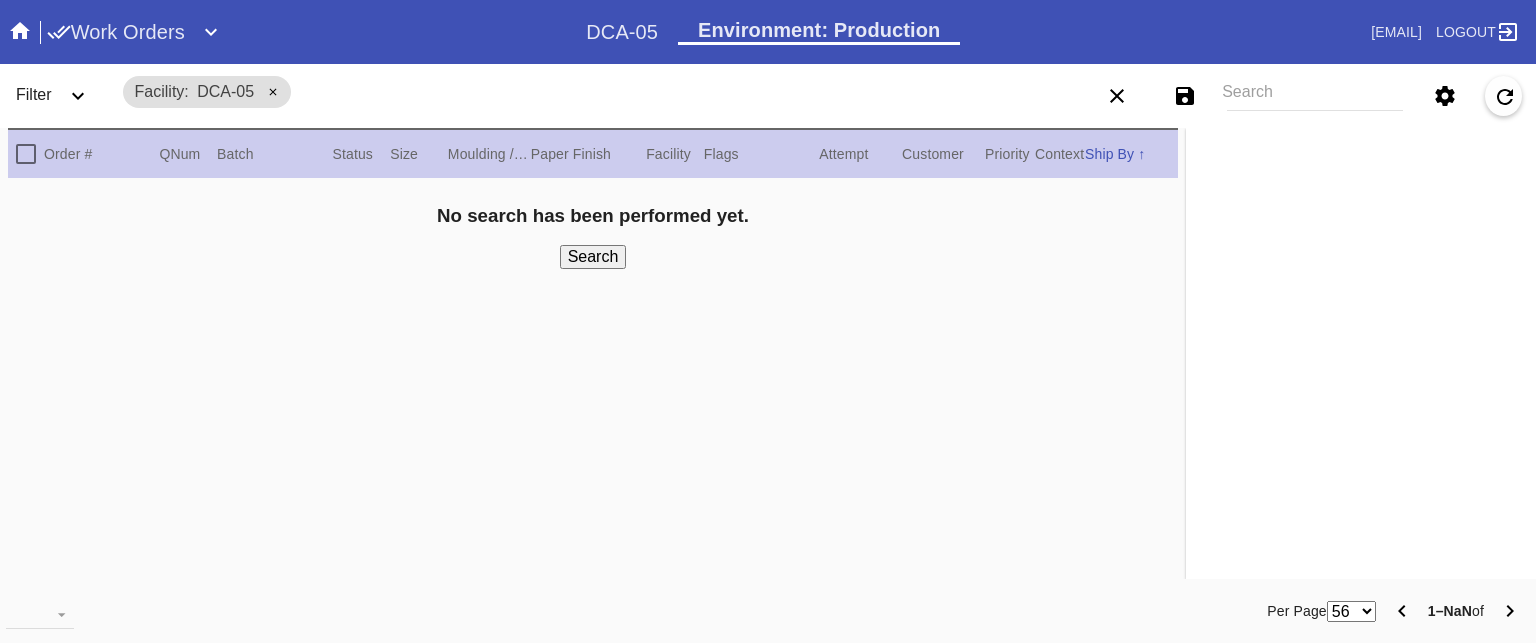 scroll, scrollTop: 0, scrollLeft: 0, axis: both 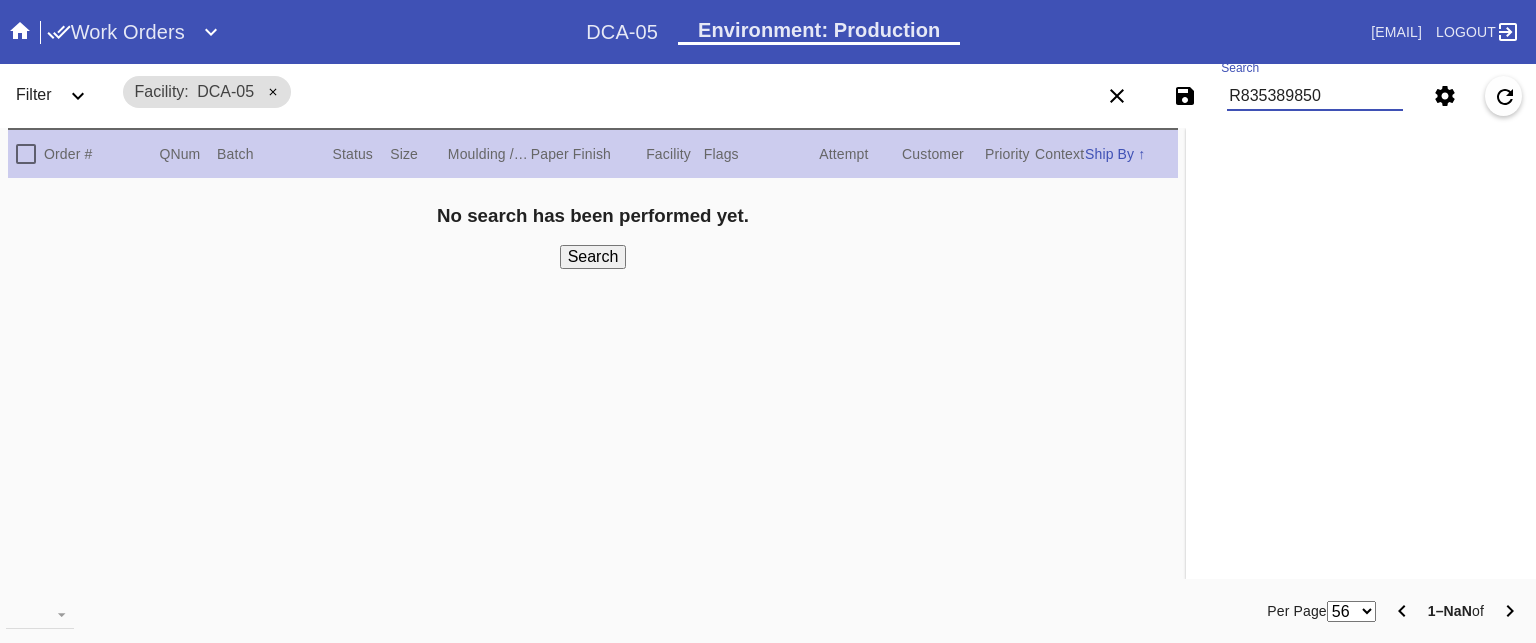 type on "R835389850" 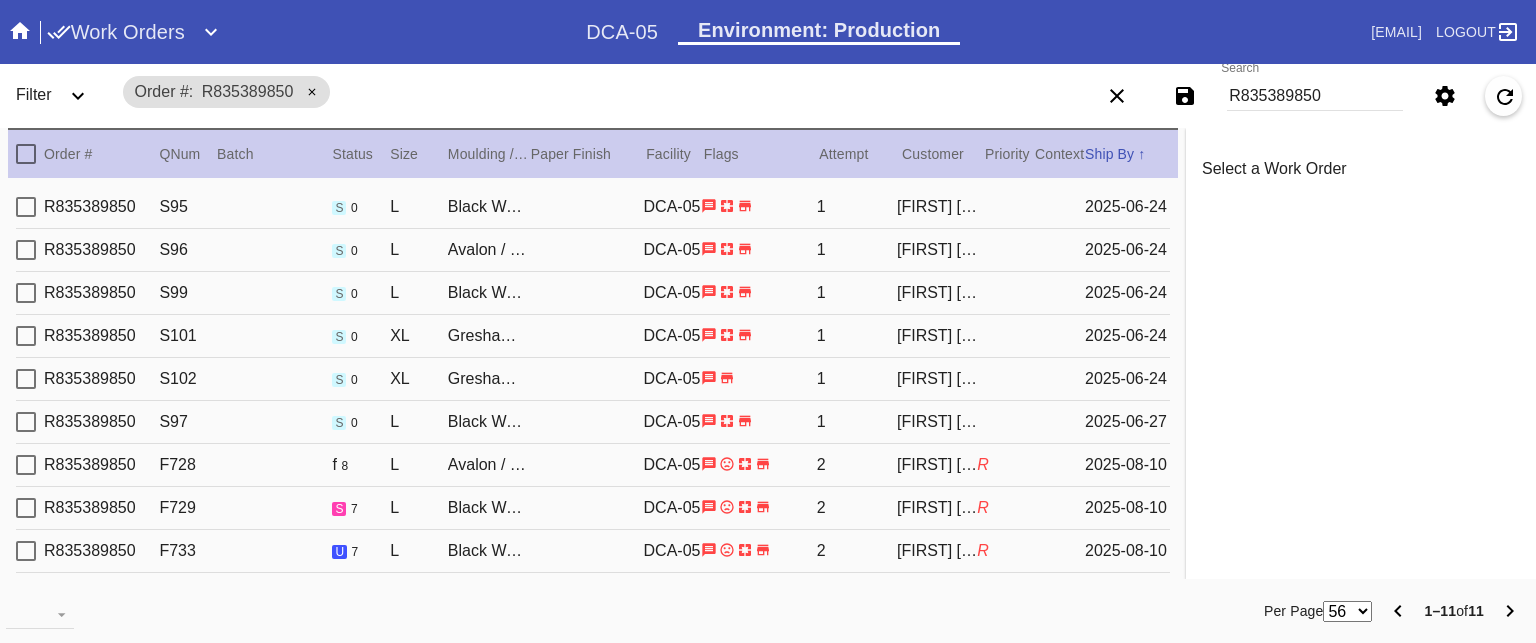 click on "R835389850 S95 s   0 L Black Walnut Round / White DCA-05 1 Jace Johnson
2025-06-24" at bounding box center [593, 207] 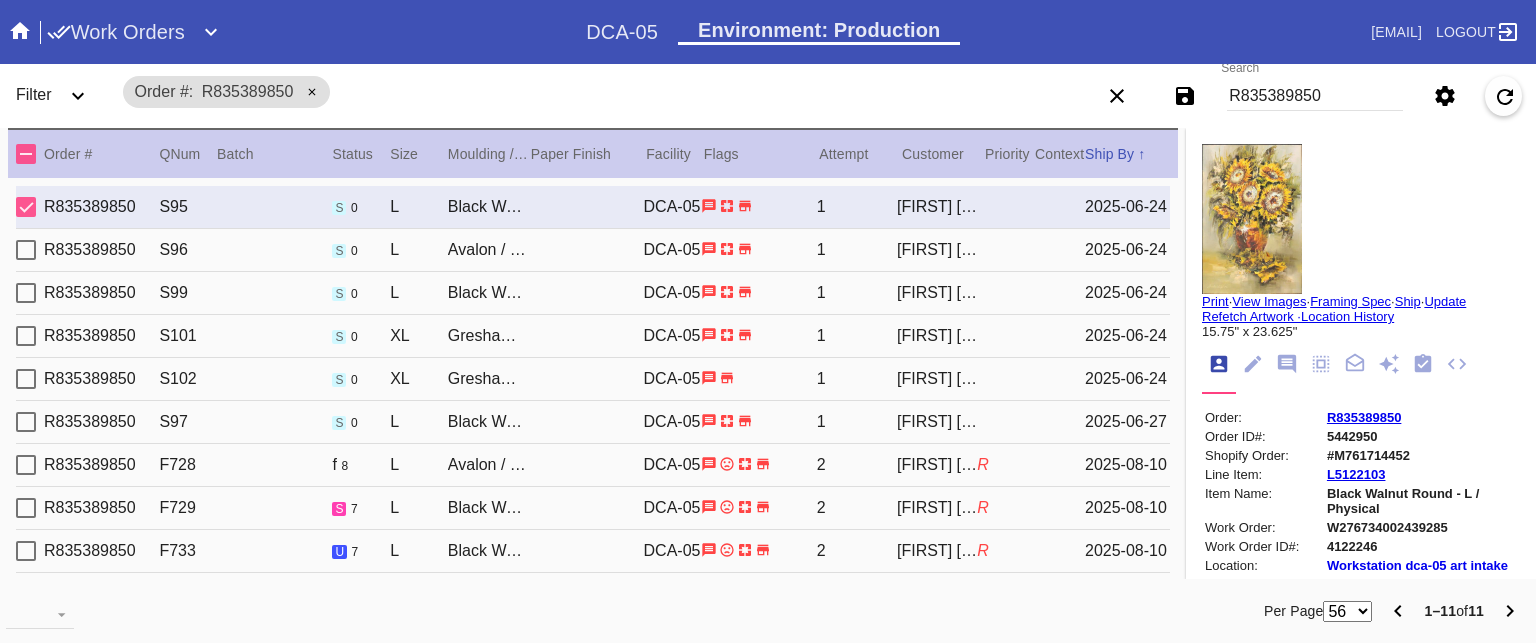 click on "R835389850 S96 s   0 L Avalon / White DCA-05 1 Jace Johnson
2025-06-24" at bounding box center (593, 250) 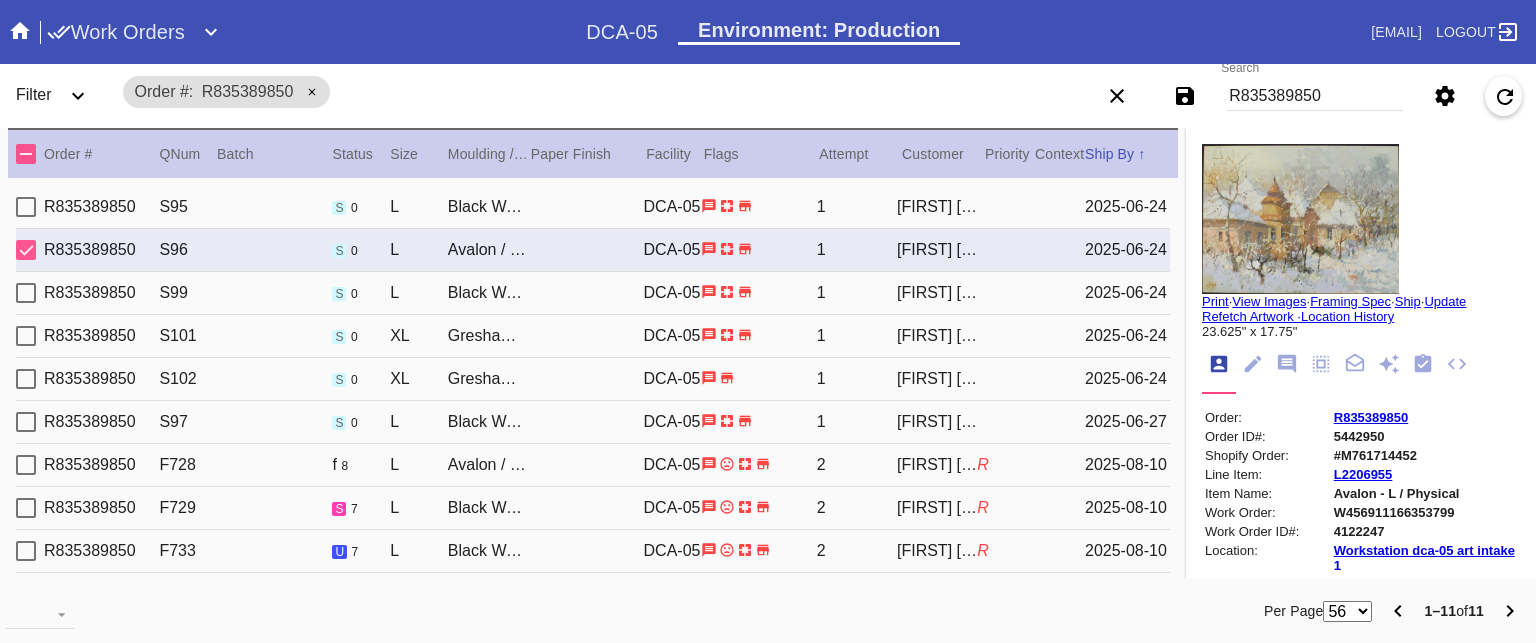 click on "R835389850 S99 s   0 L Black Walnut Round / White DCA-05 1 Jace Johnson
2025-06-24" at bounding box center (593, 293) 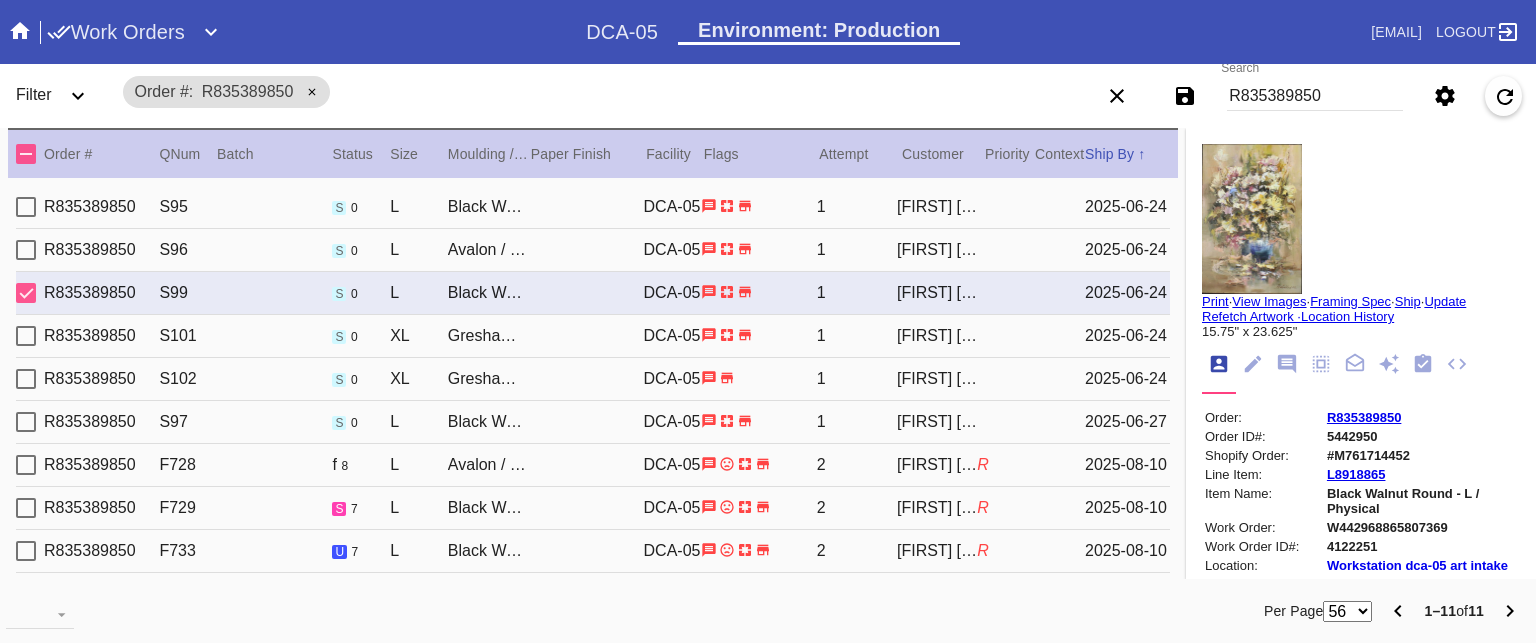 click on "R835389850 S101 s   0 XL Gresham / White DCA-05 1 Jace Johnson
2025-06-24" at bounding box center (593, 336) 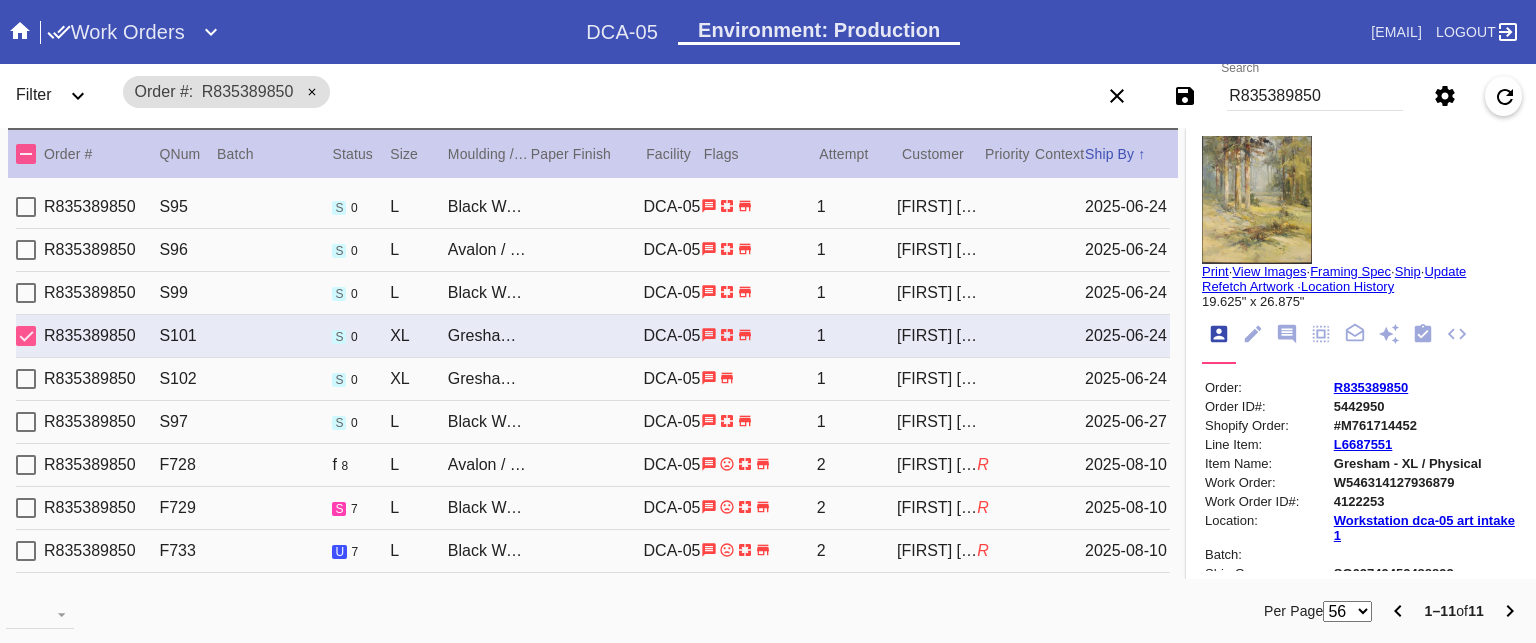 scroll, scrollTop: 28, scrollLeft: 0, axis: vertical 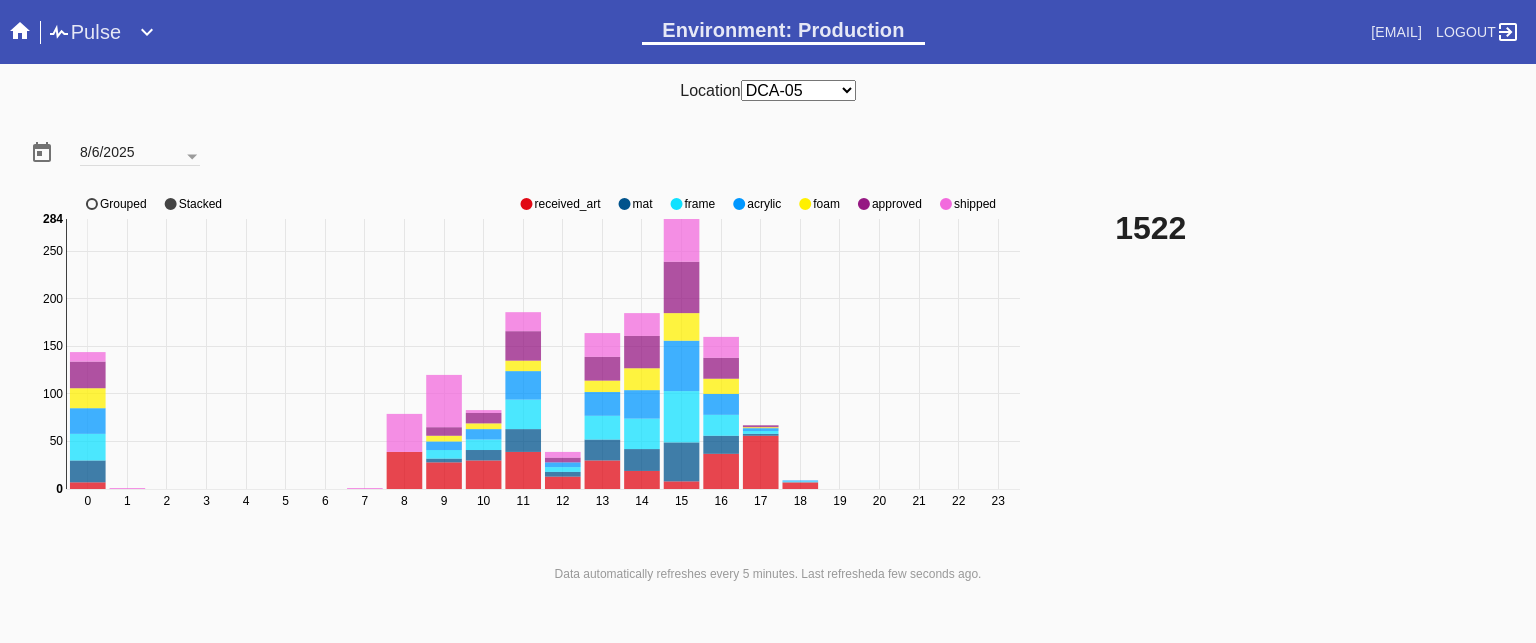 click on "approved" 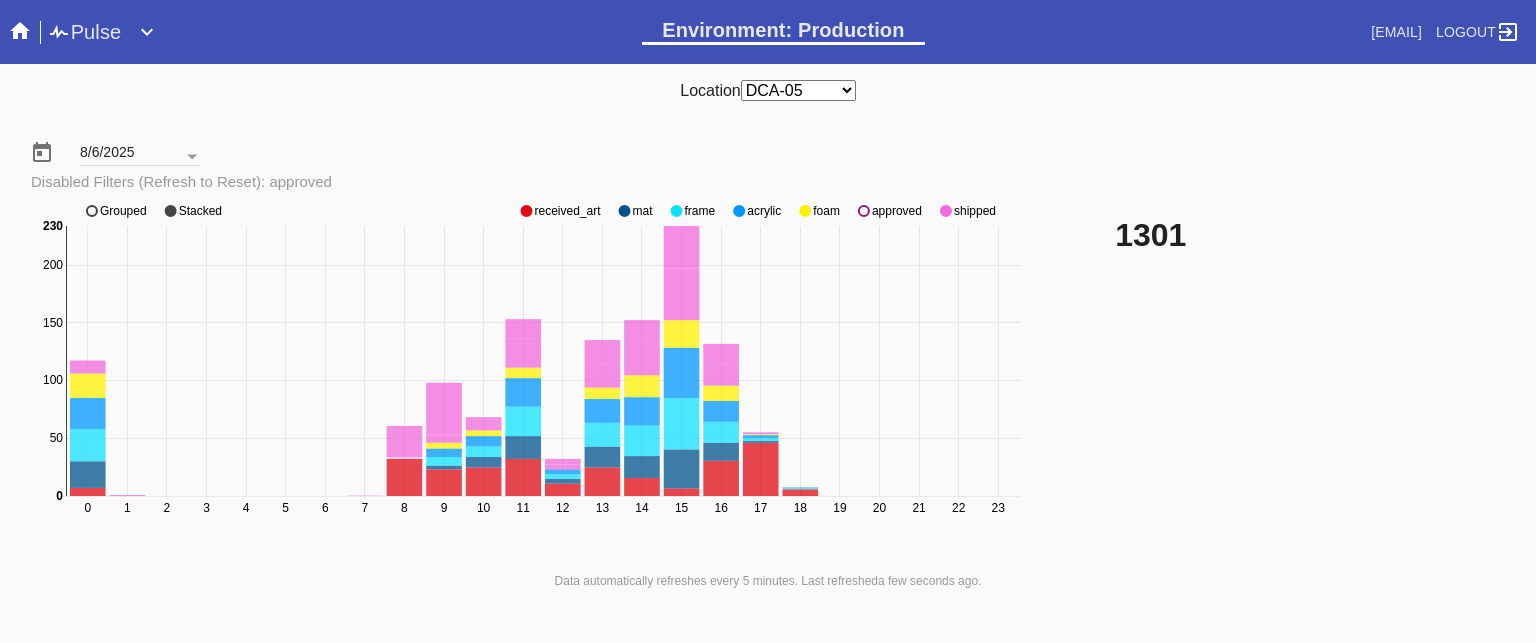 click on "approved" 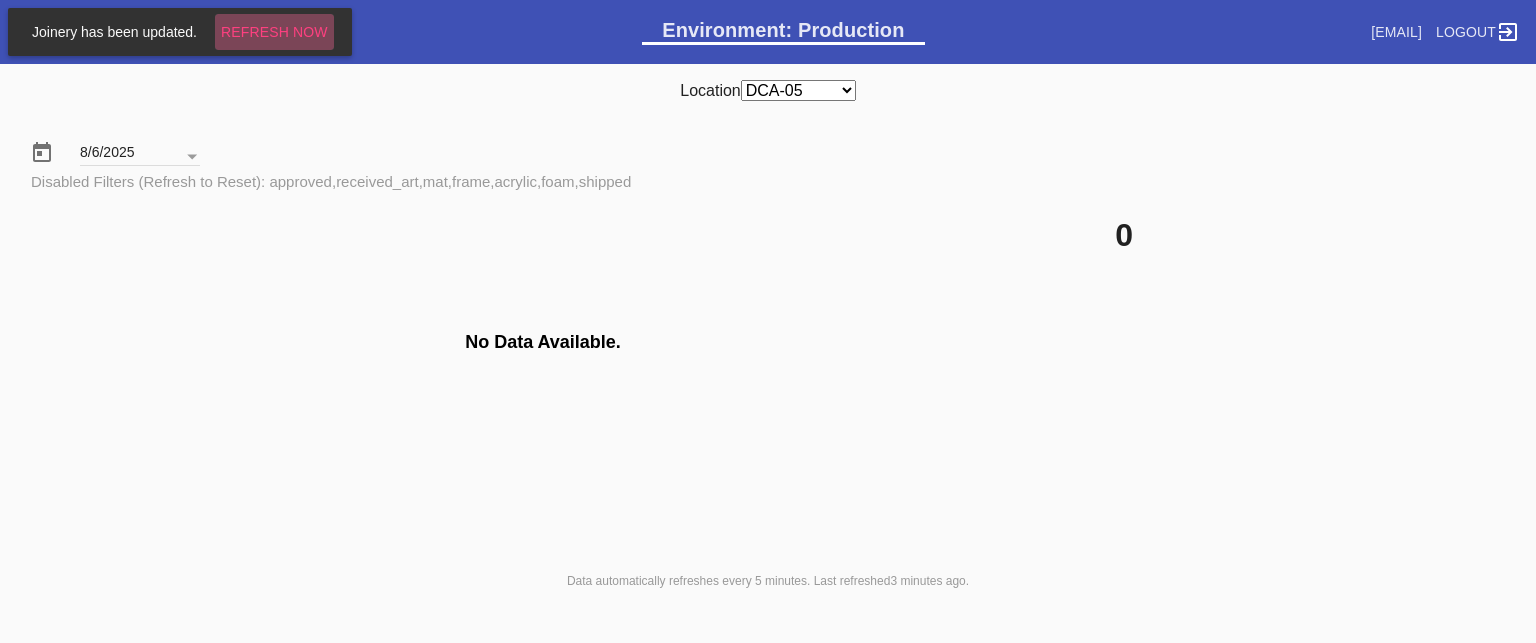 click on "Refresh Now" at bounding box center [274, 32] 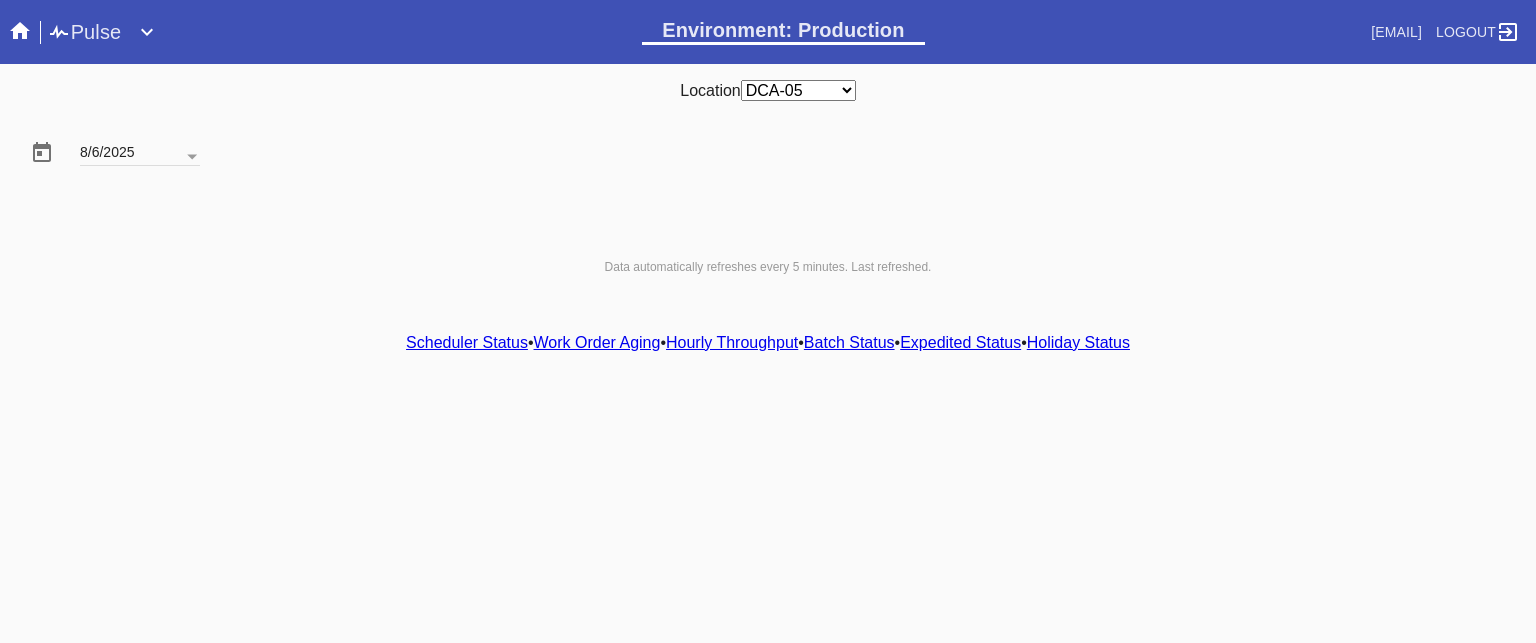scroll, scrollTop: 0, scrollLeft: 0, axis: both 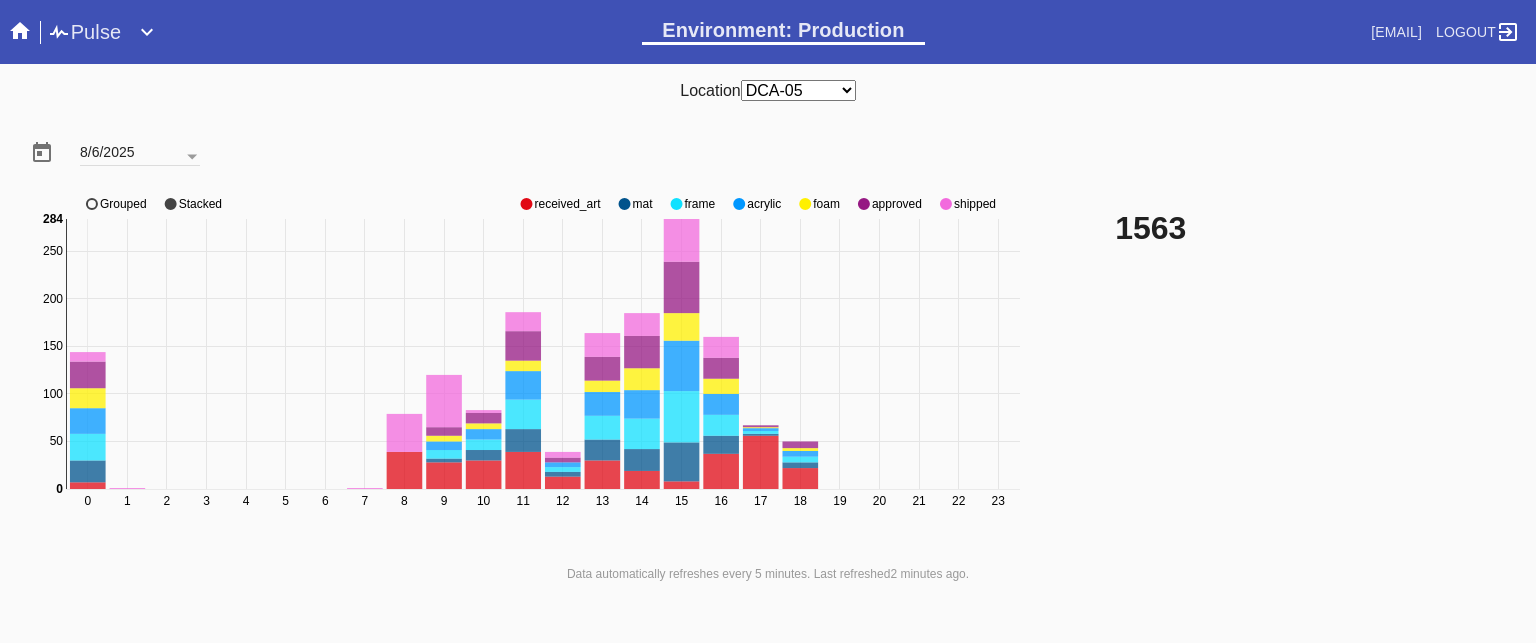 click on "8/6/2025" at bounding box center (768, 153) 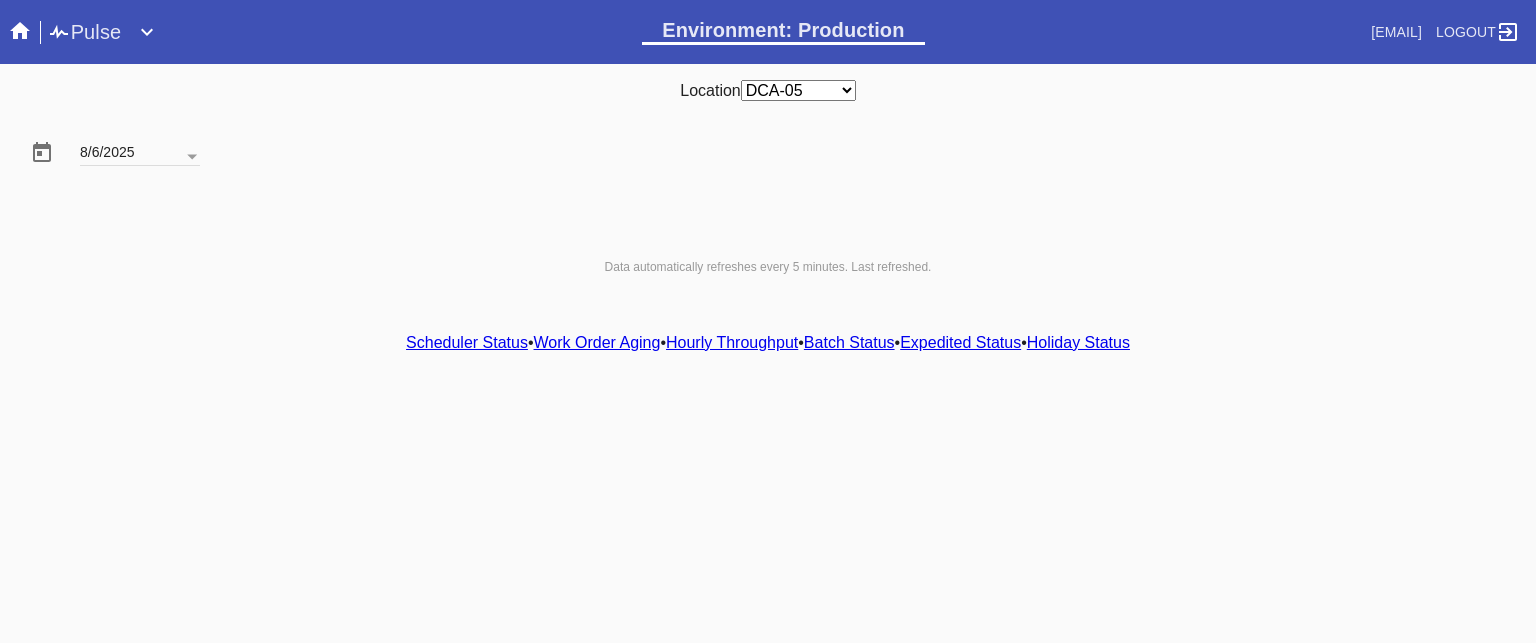 scroll, scrollTop: 0, scrollLeft: 0, axis: both 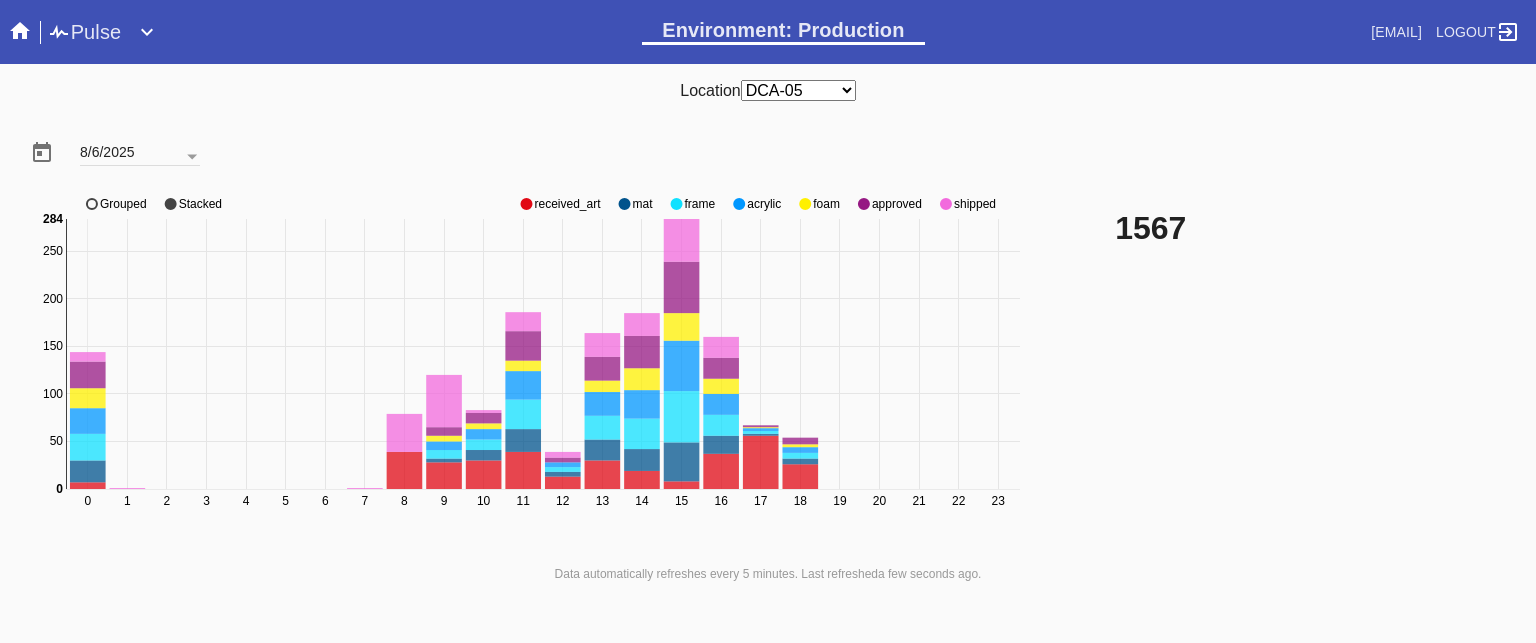 click on "approved" 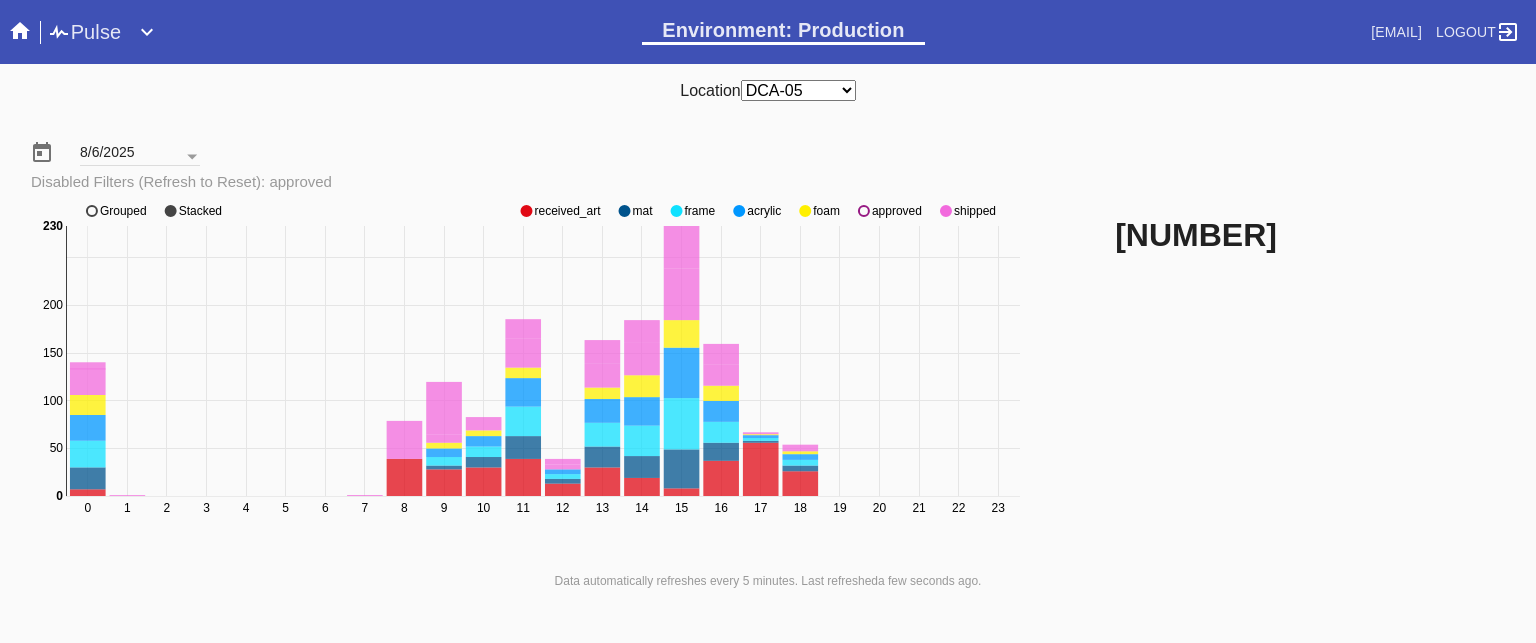 click on "0 1 2 3 4 5 6 7 8 9 10 11 12 13 14 15 16 17 18 19 20 21 22 23 0 50 100 150 200 250 0 230 received_art mat frame acrylic foam approved shipped Grouped Stacked" 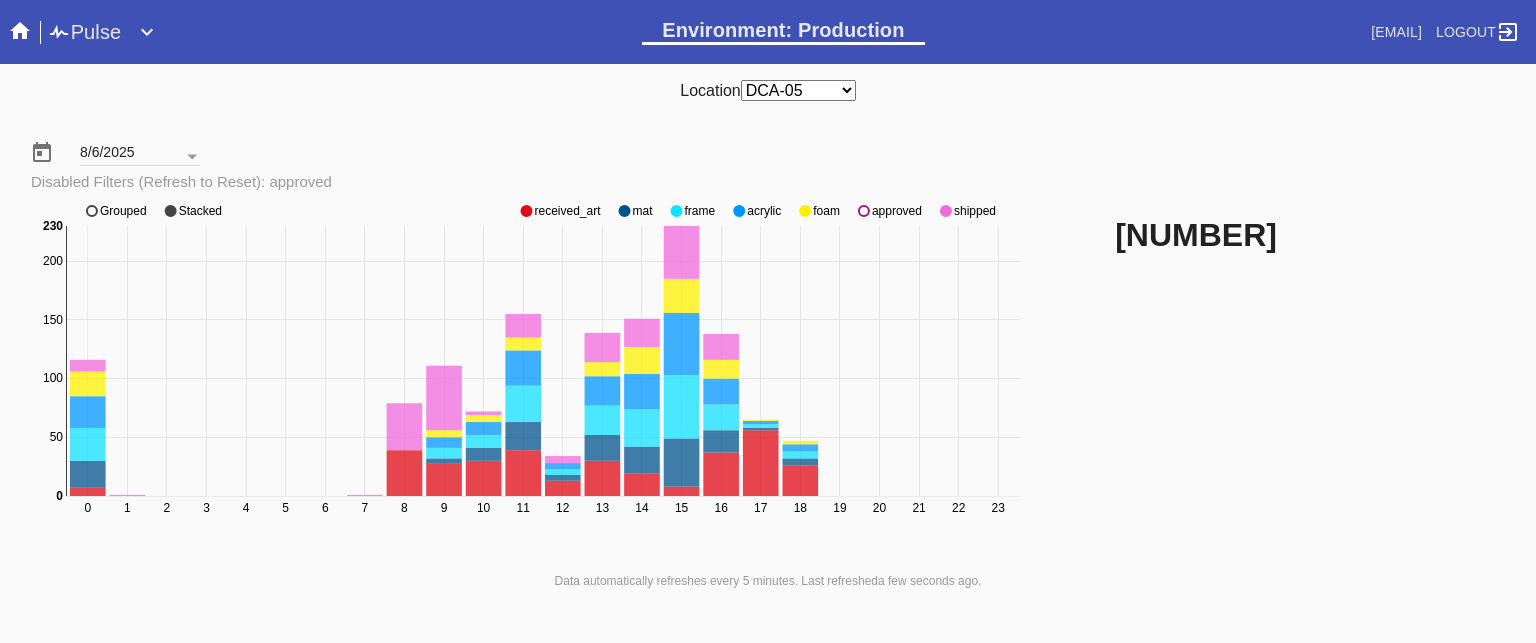 click on "approved" 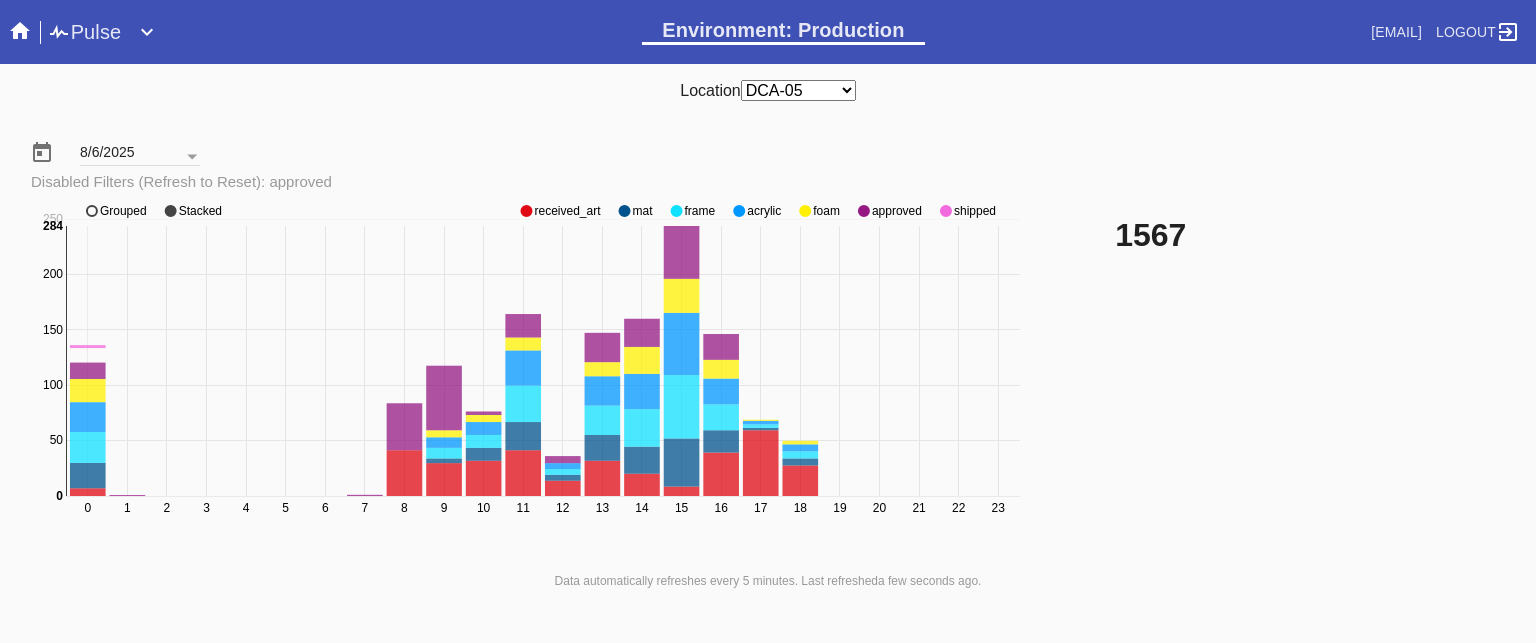 click on "approved" 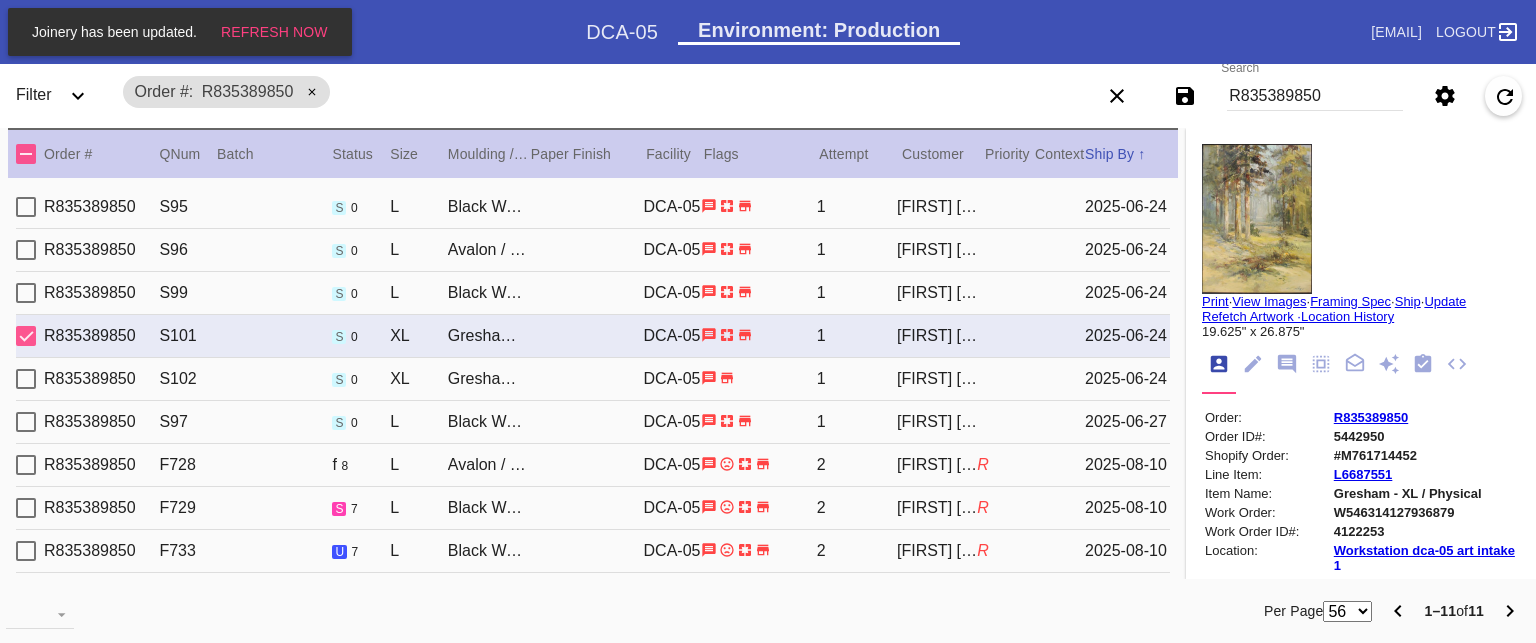 scroll, scrollTop: 0, scrollLeft: 0, axis: both 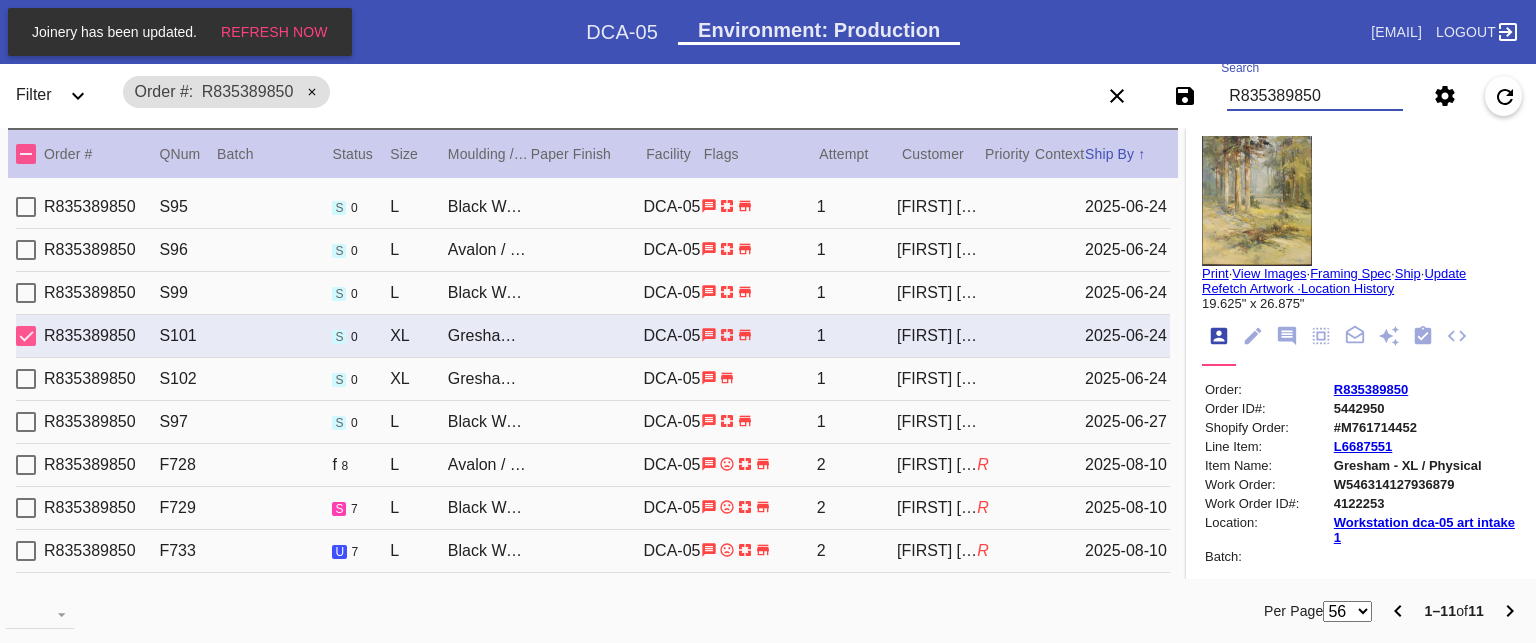 click on "R835389850" at bounding box center [1315, 96] 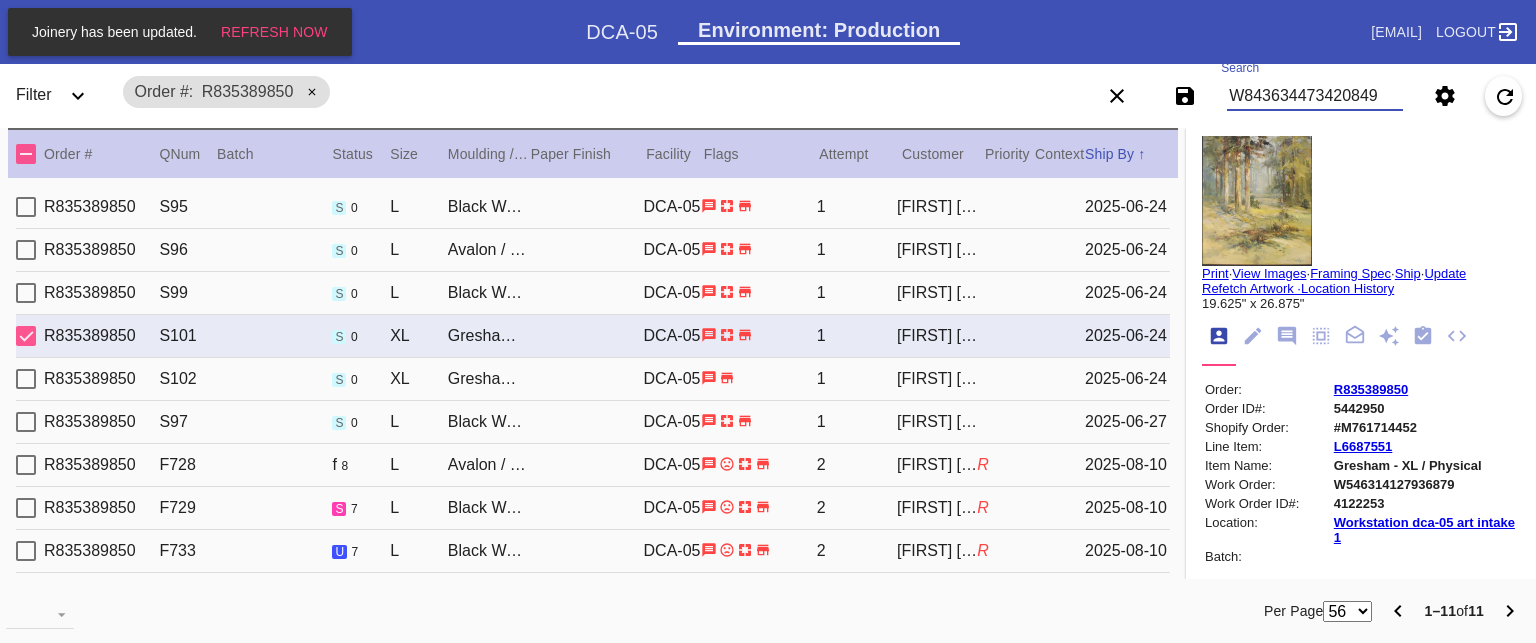 type on "W843634473420849" 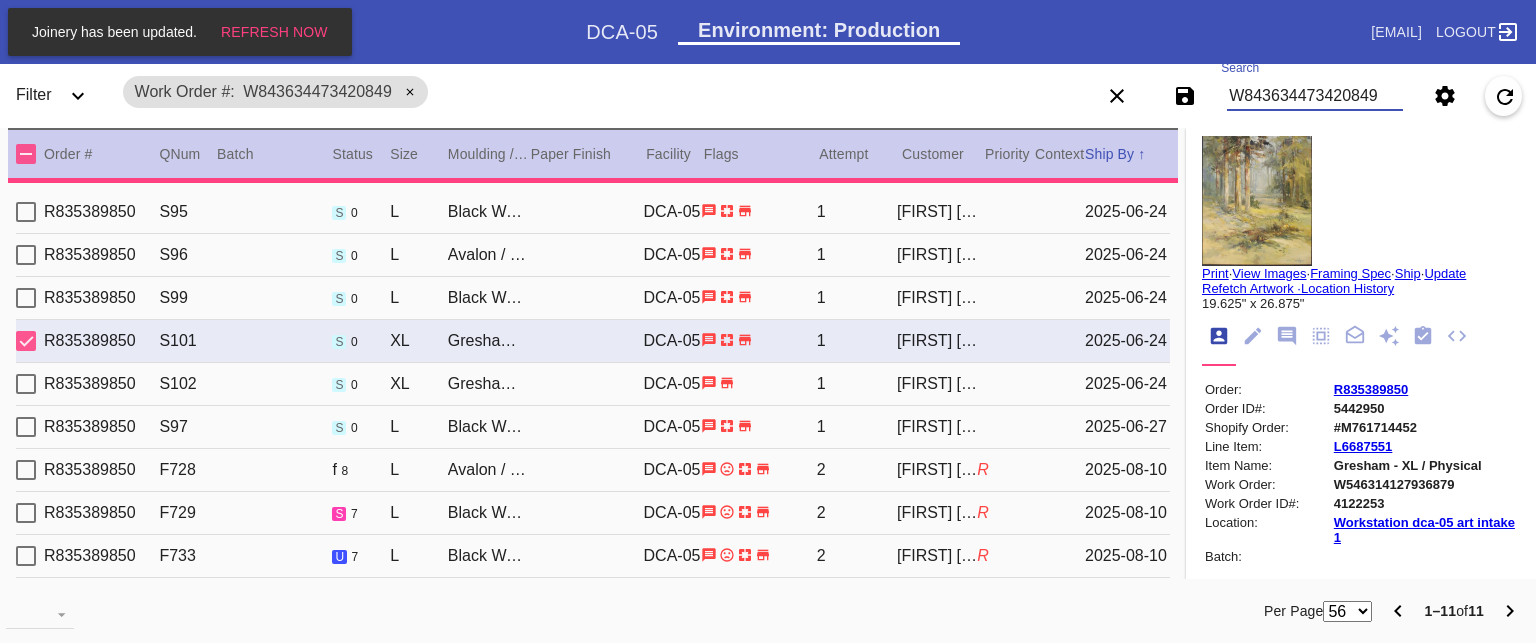 type on "1.5" 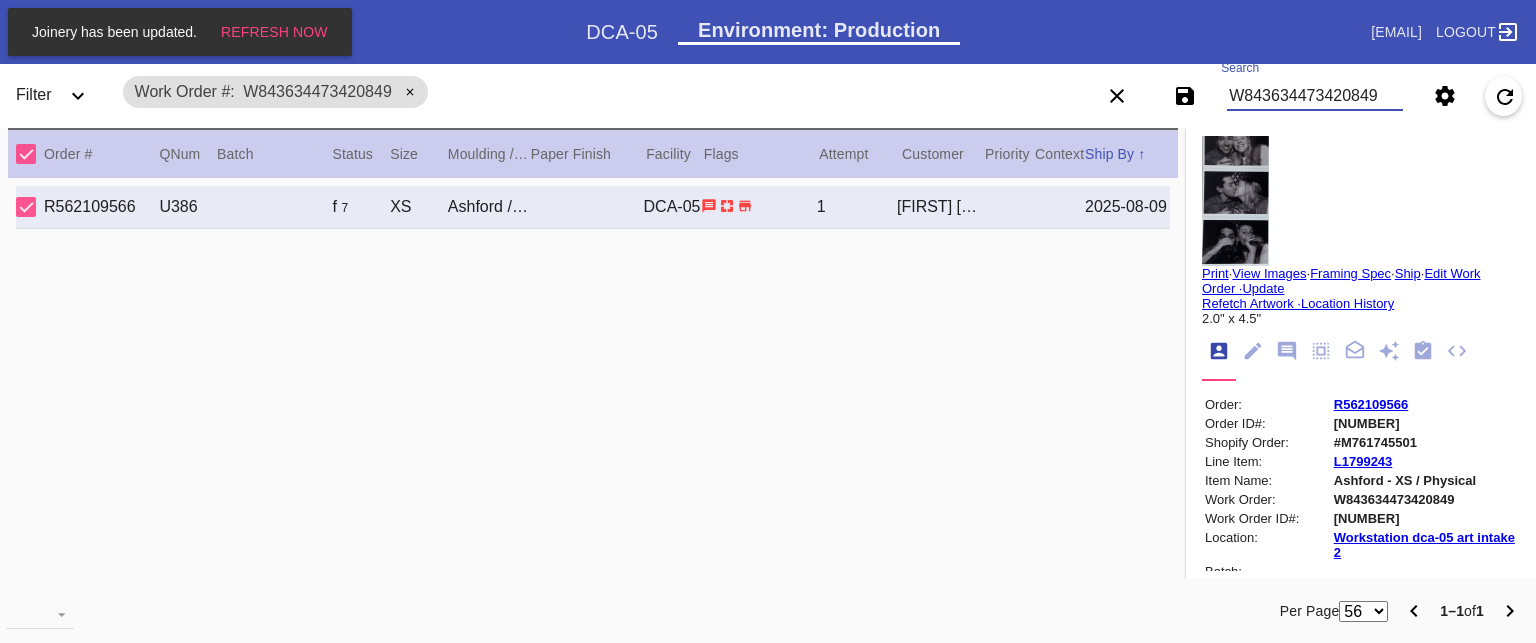 click on "Edit Work Order ·" at bounding box center (1341, 281) 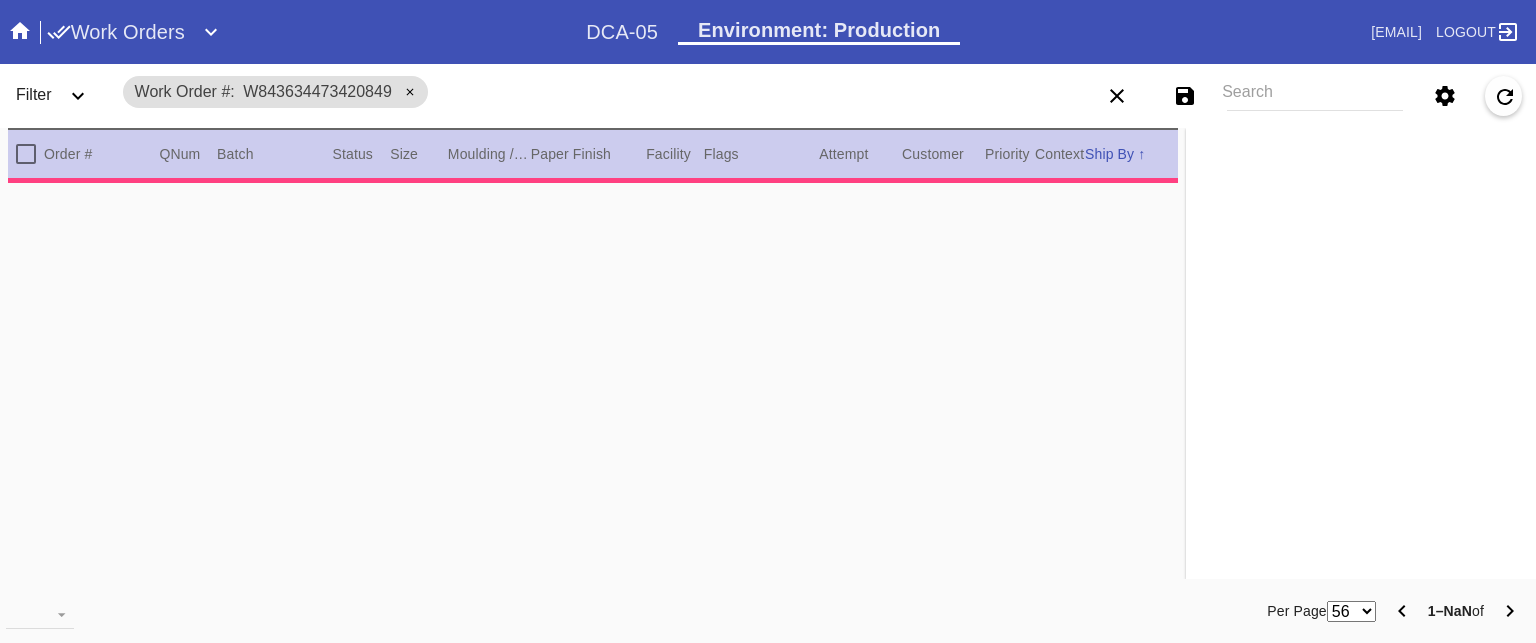 scroll, scrollTop: 0, scrollLeft: 0, axis: both 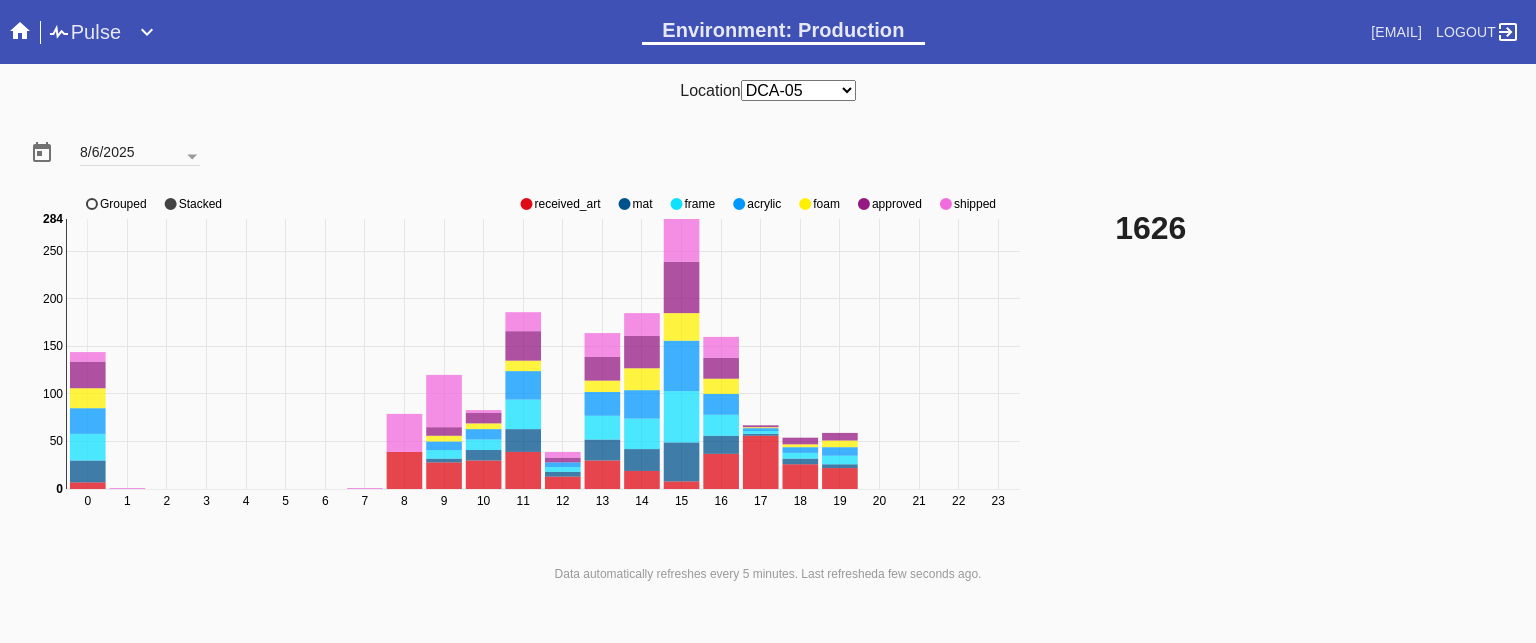 click on "approved" 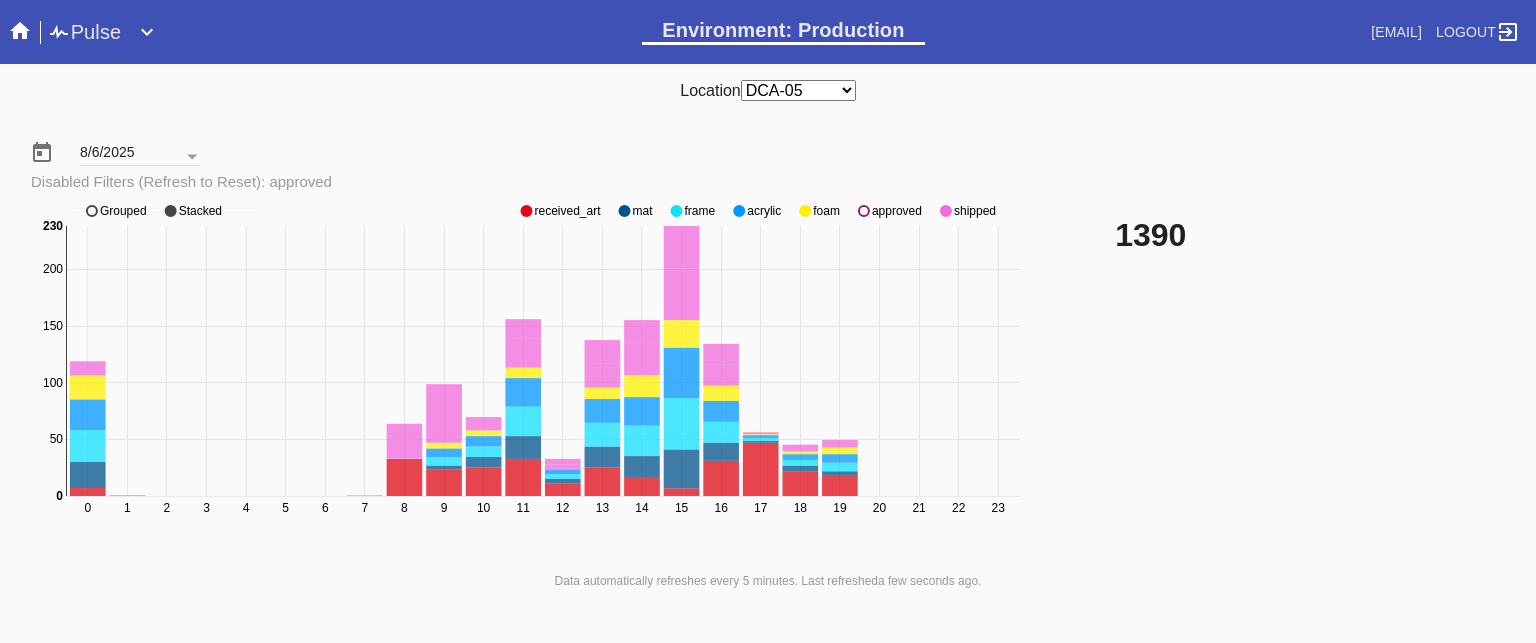 click on "approved" 